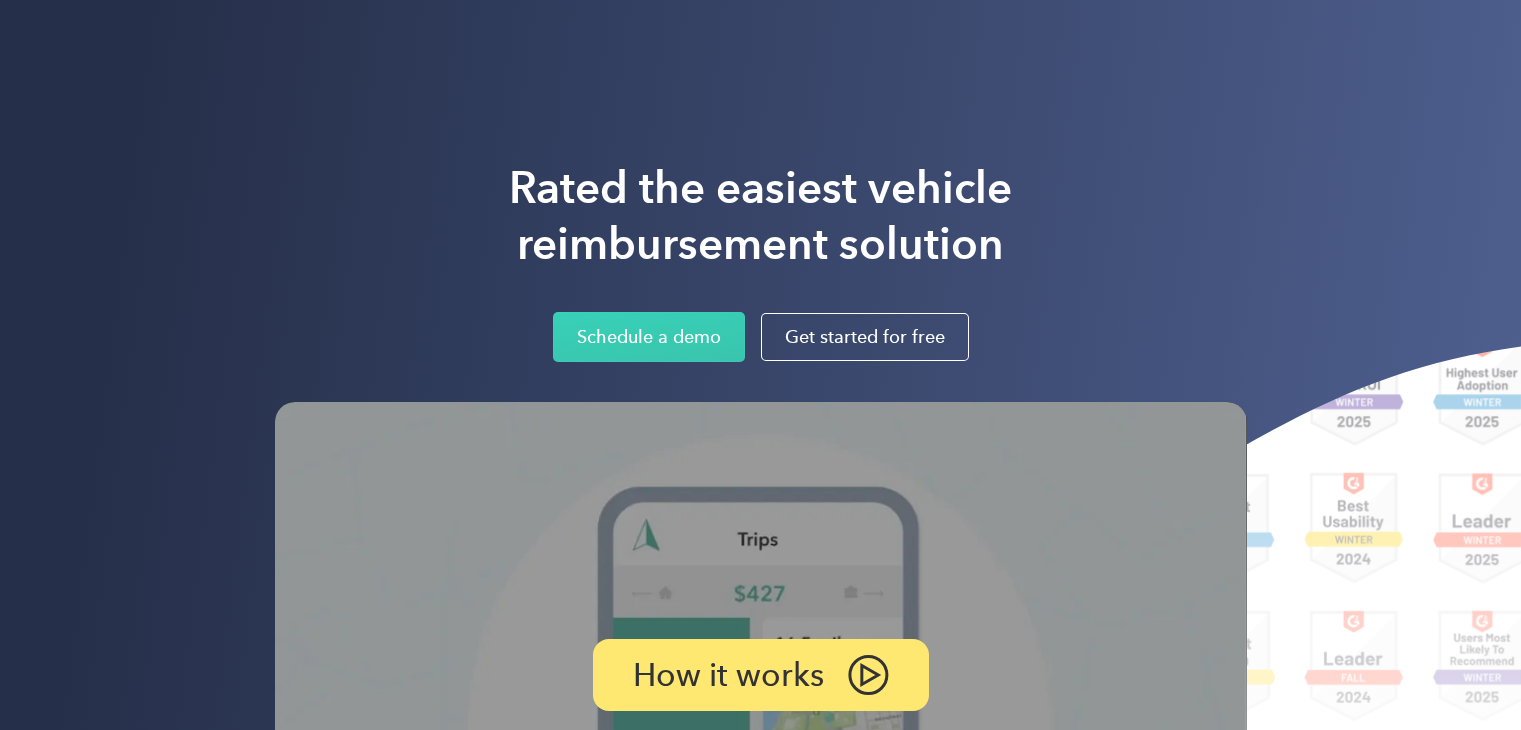 scroll, scrollTop: 0, scrollLeft: 0, axis: both 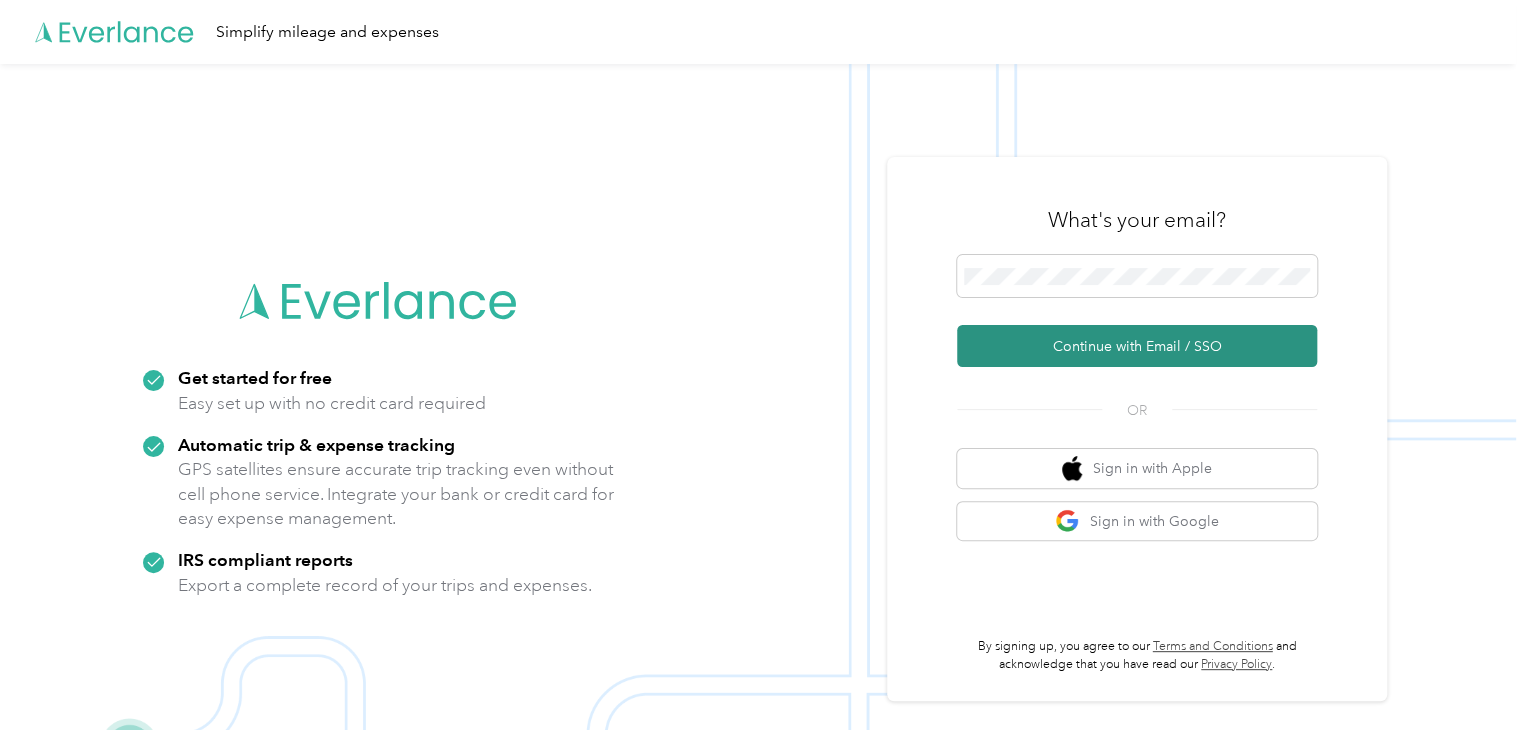 click on "Continue with Email / SSO" at bounding box center (1137, 346) 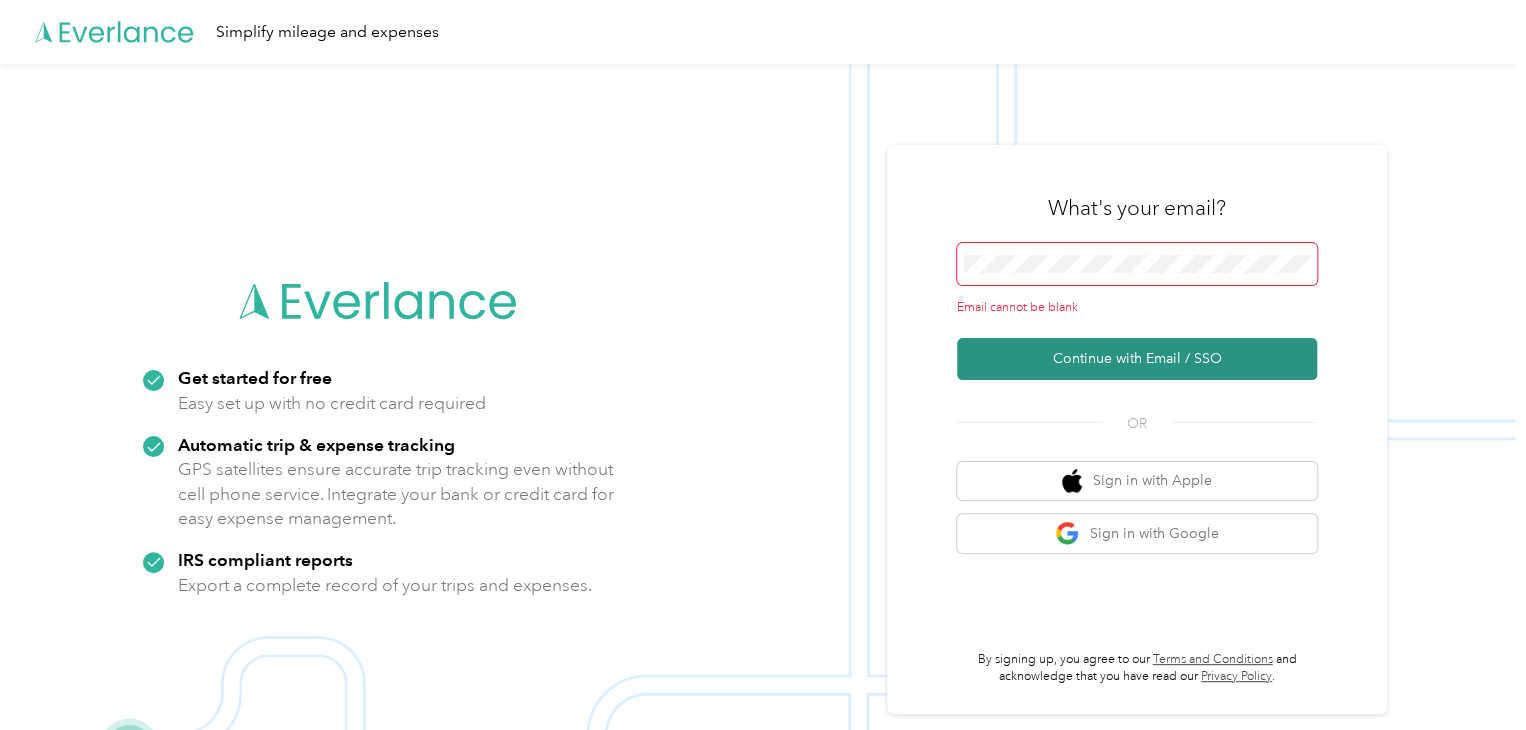 click on "Continue with Email / SSO" at bounding box center (1137, 359) 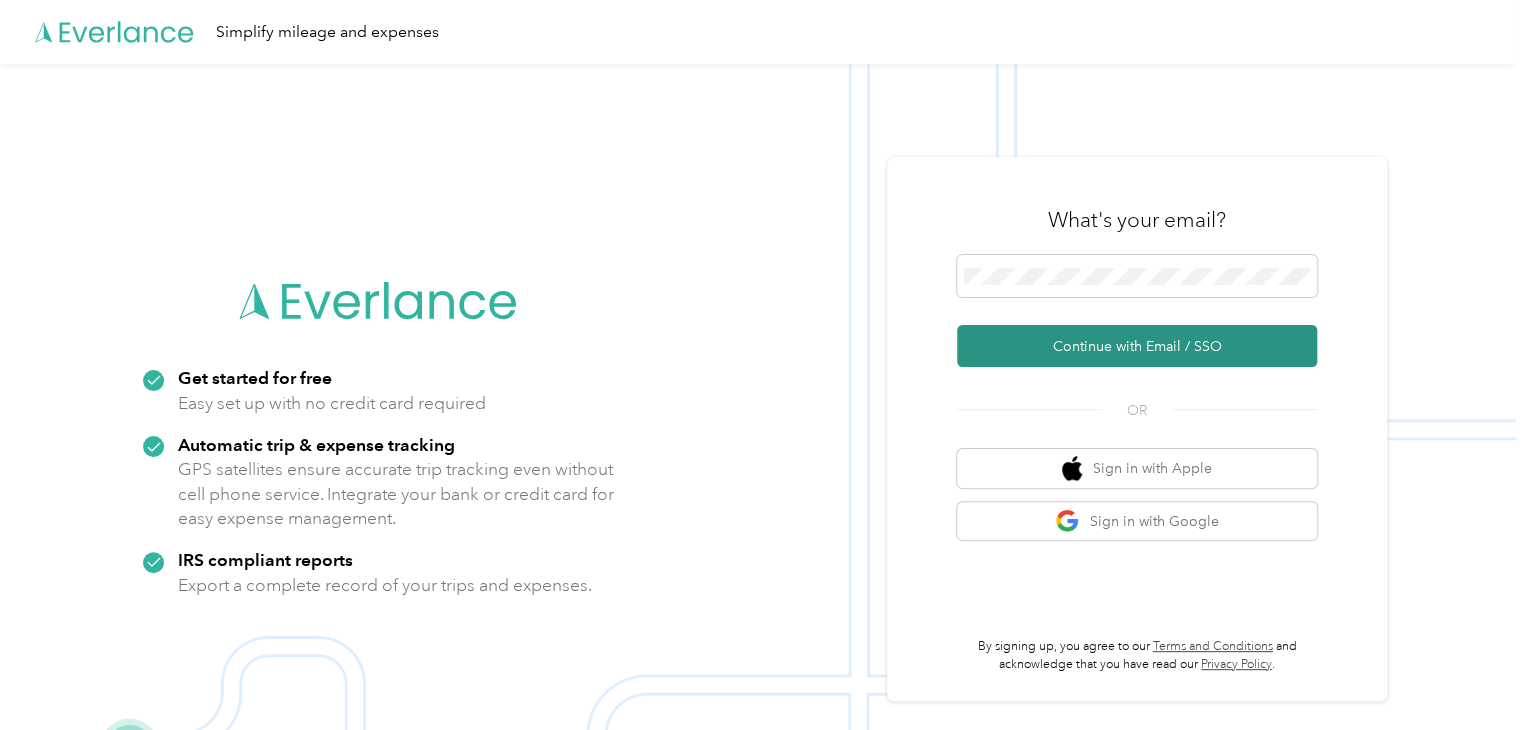 click on "Continue with Email / SSO" at bounding box center (1137, 346) 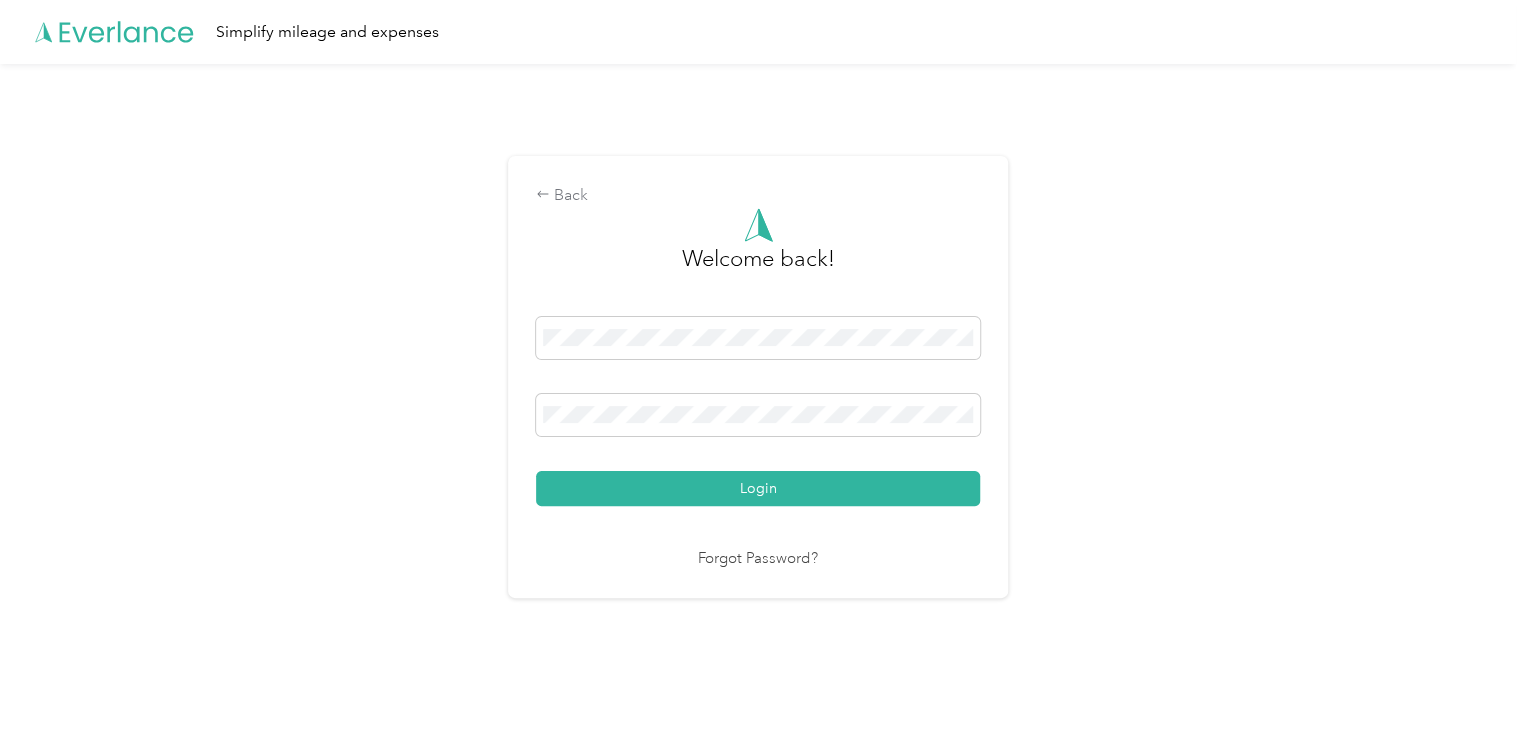 click on "Login" at bounding box center (758, 488) 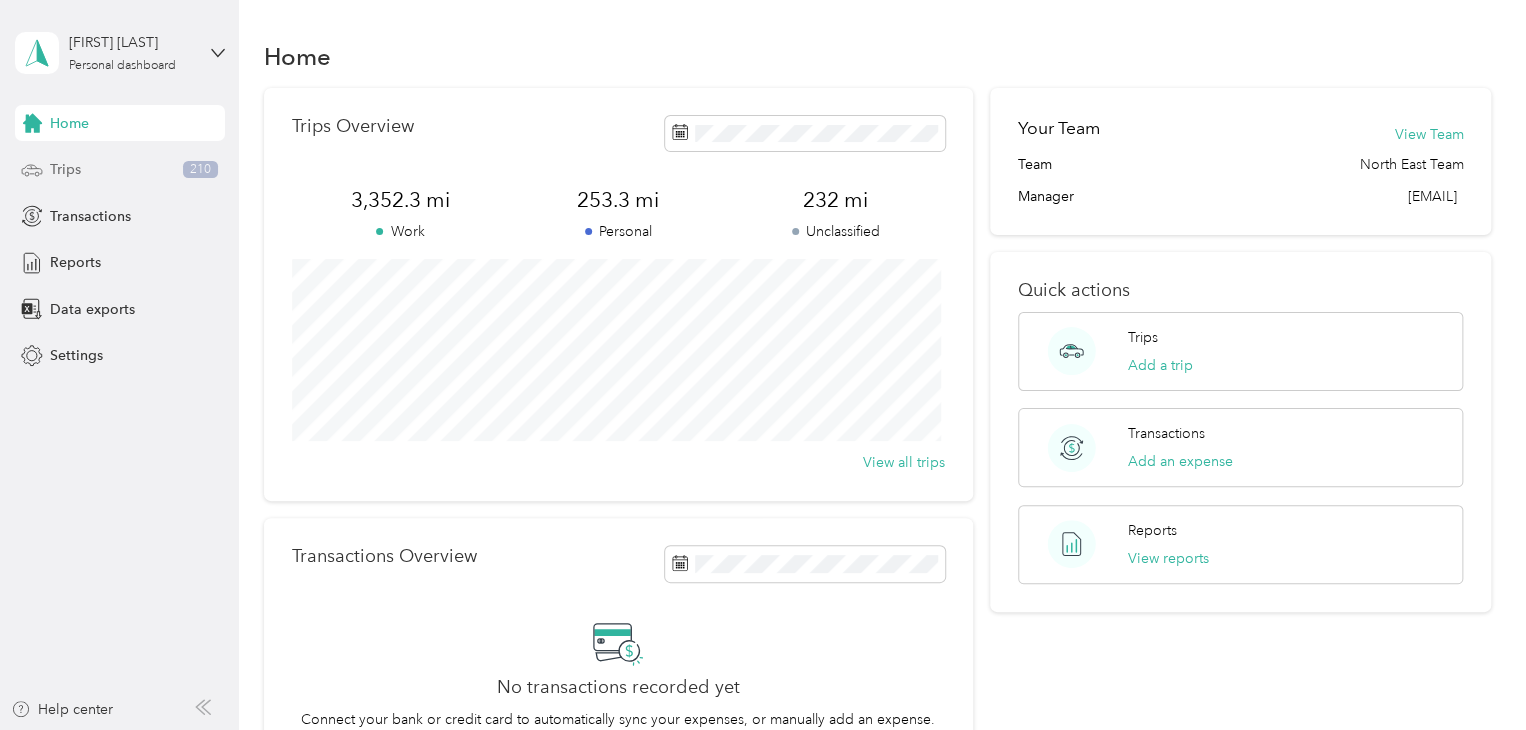 click on "Trips" at bounding box center [65, 169] 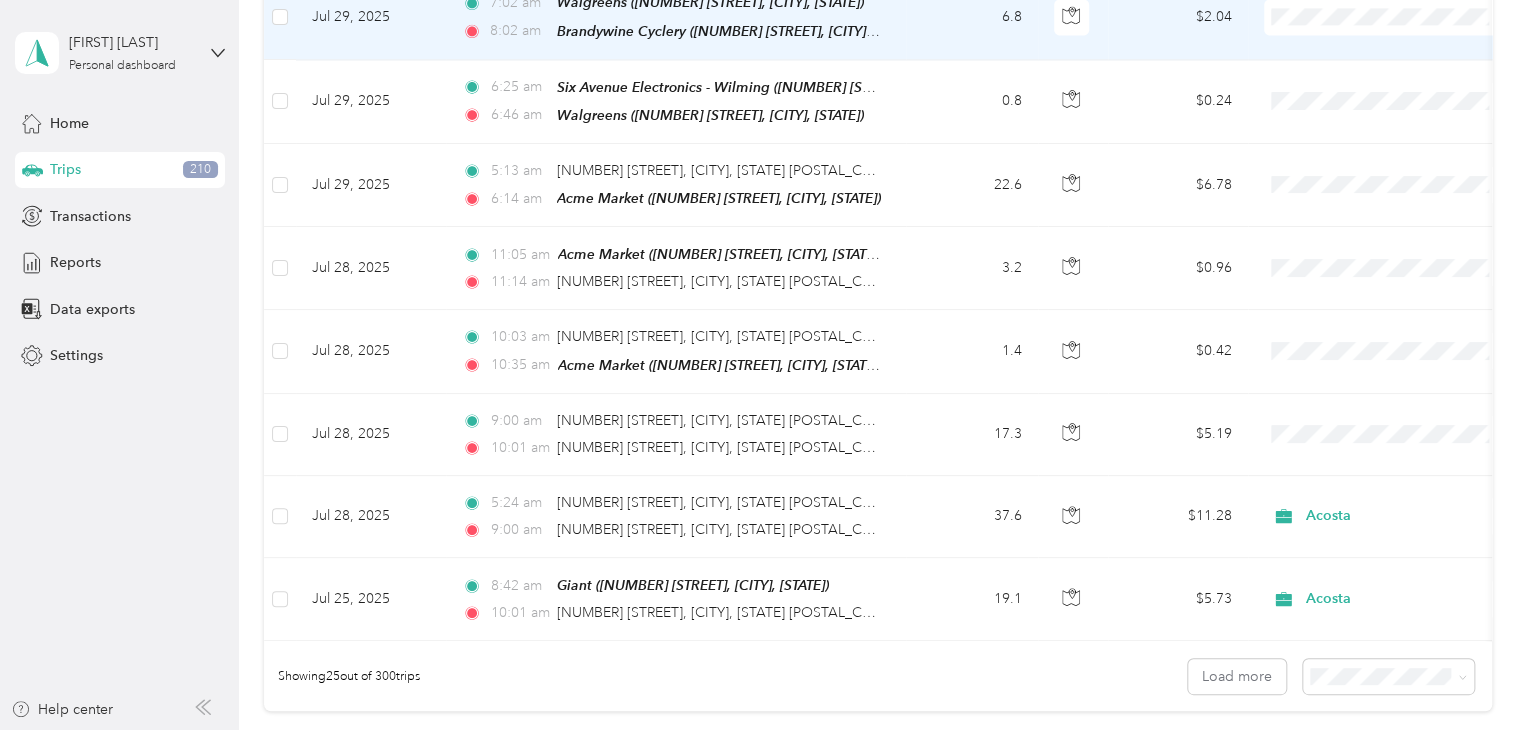 scroll, scrollTop: 1800, scrollLeft: 0, axis: vertical 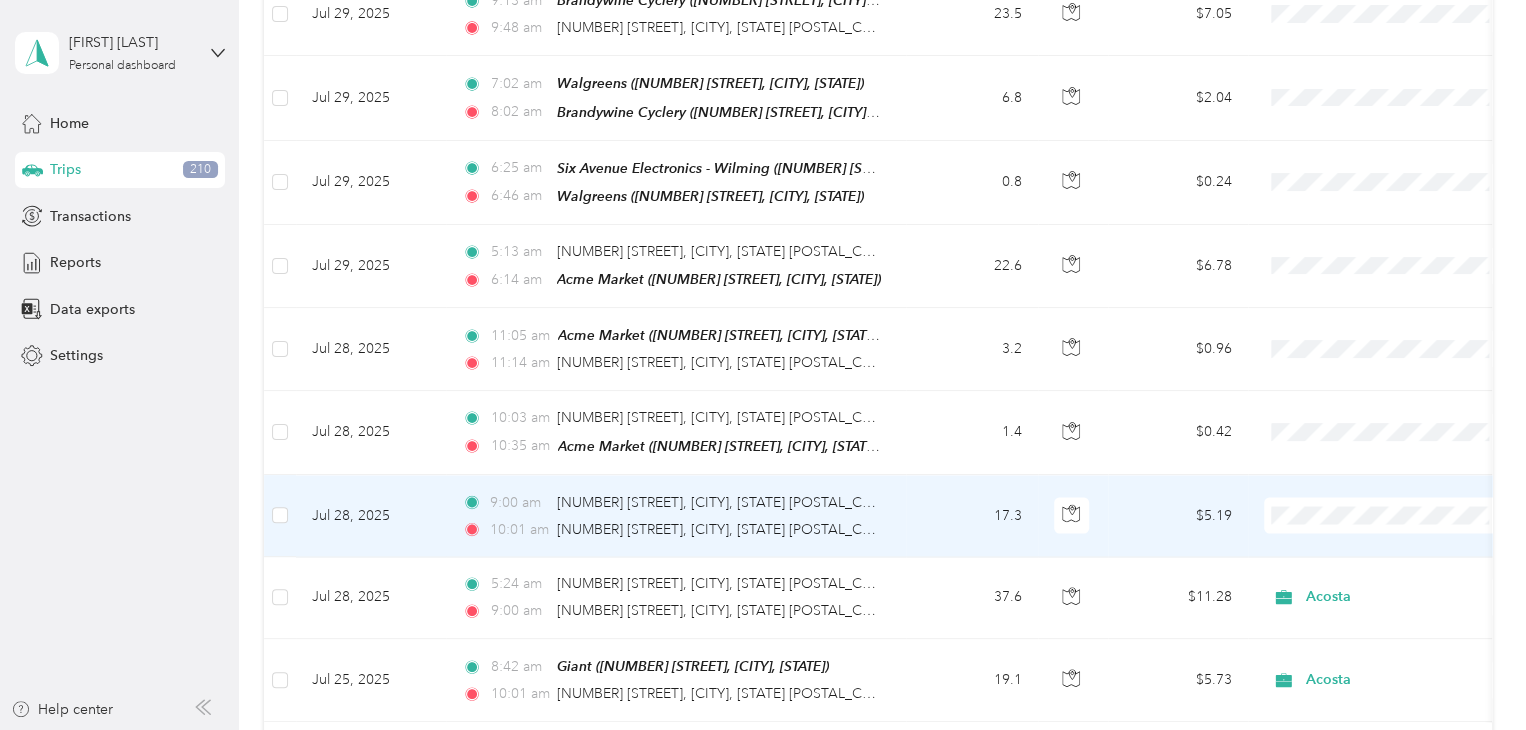 click on "Acosta" at bounding box center [1388, 519] 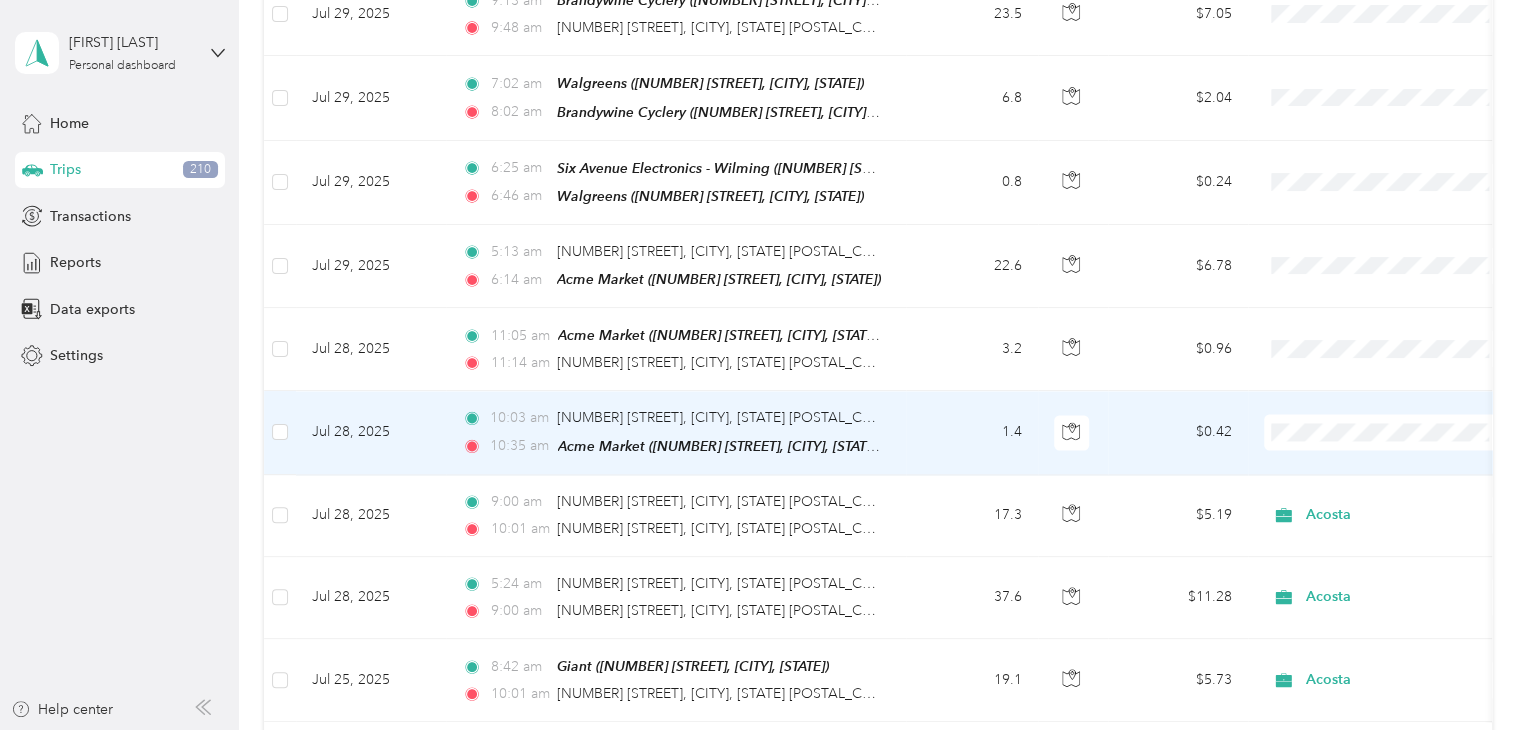 click on "Acosta" at bounding box center (1405, 437) 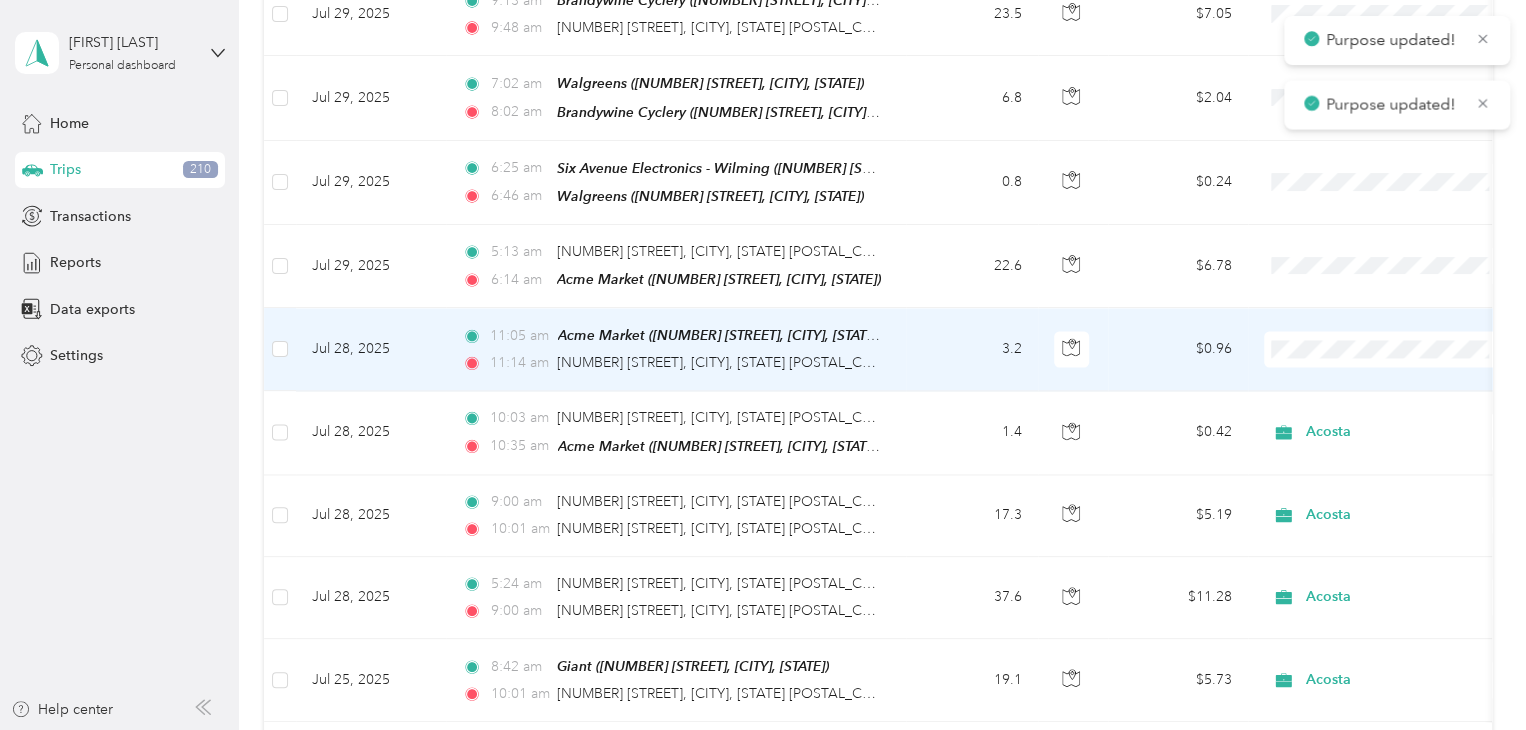 click at bounding box center [1388, 349] 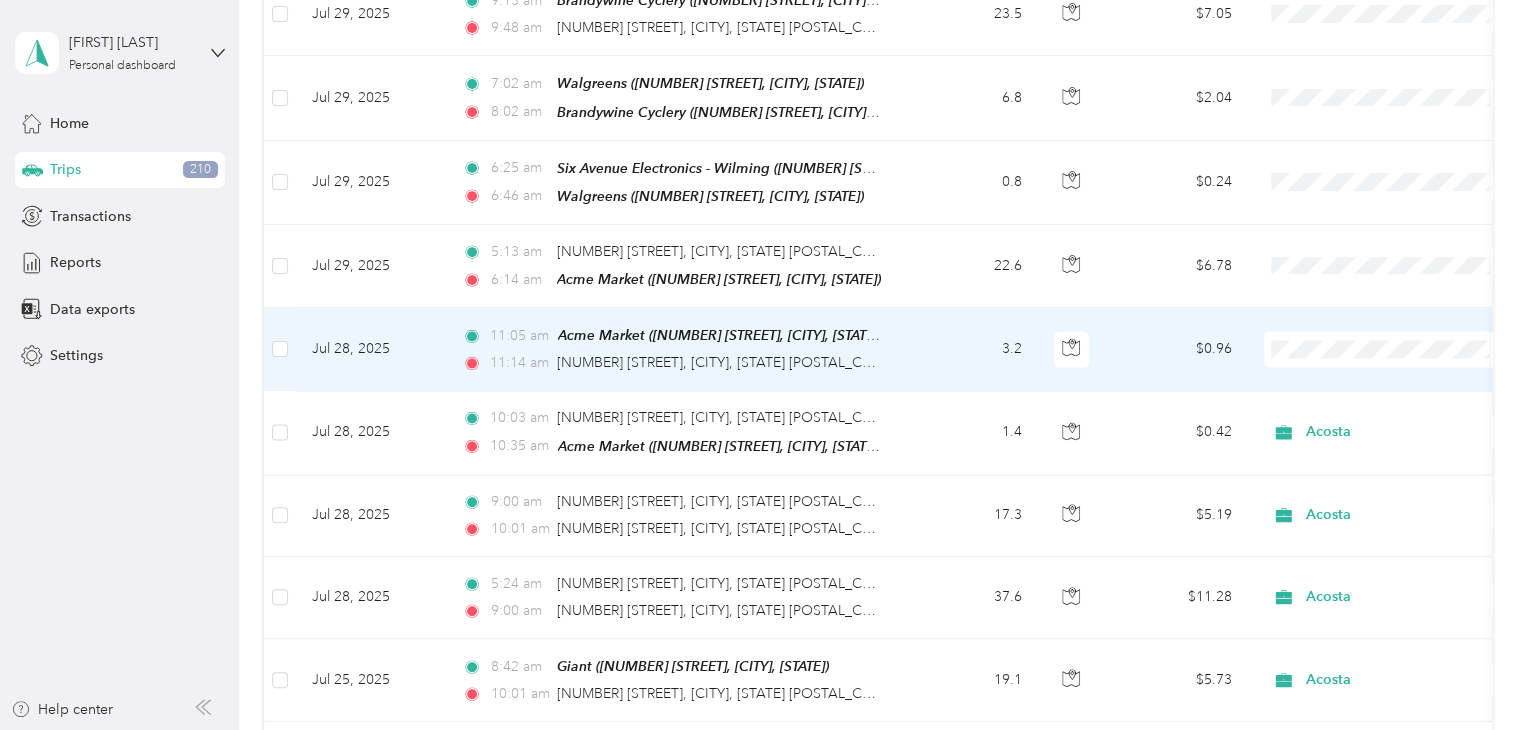 click at bounding box center (1388, 349) 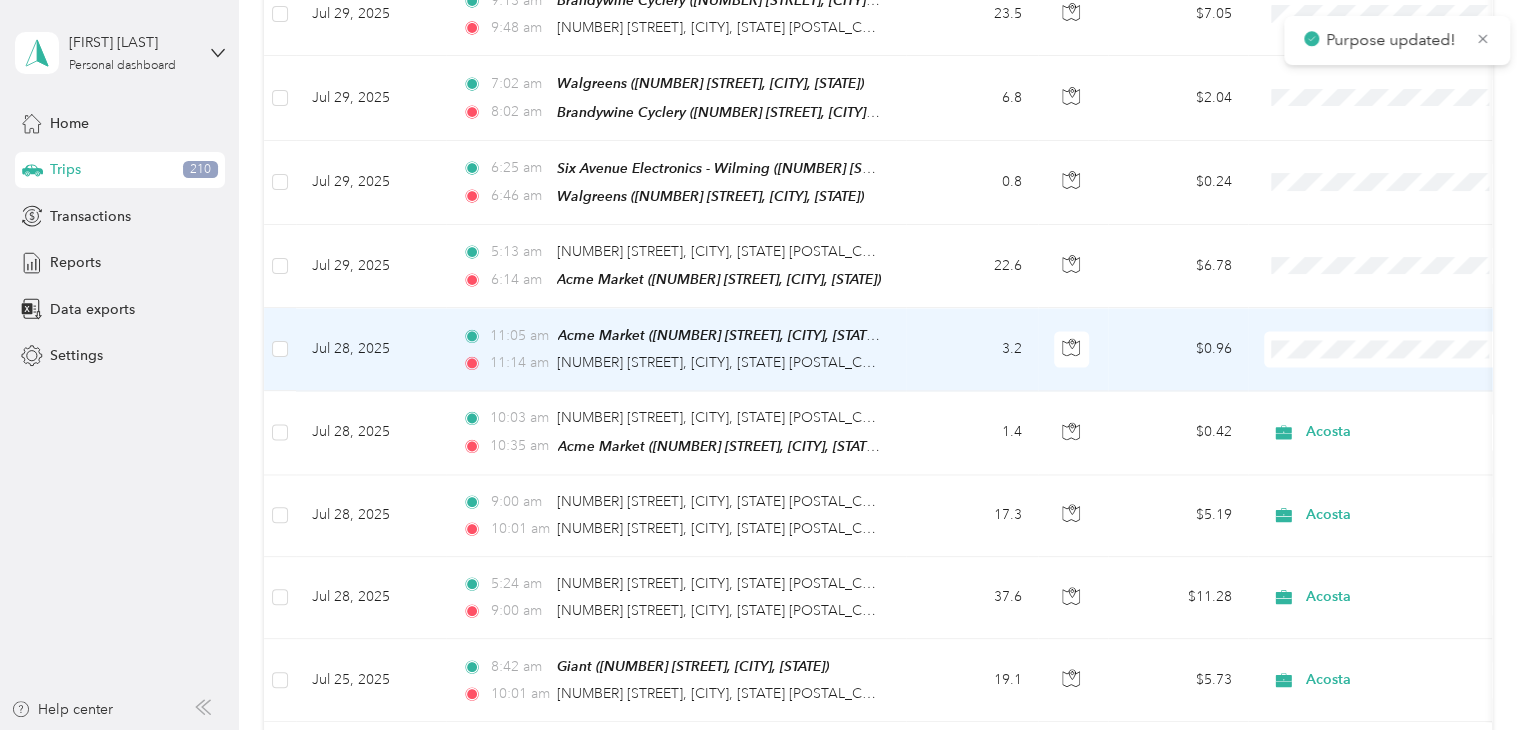 click on "Charles Kornegay Personal dashboard Home Trips 210 Transactions Reports Data exports Settings   Help center" at bounding box center (119, 365) 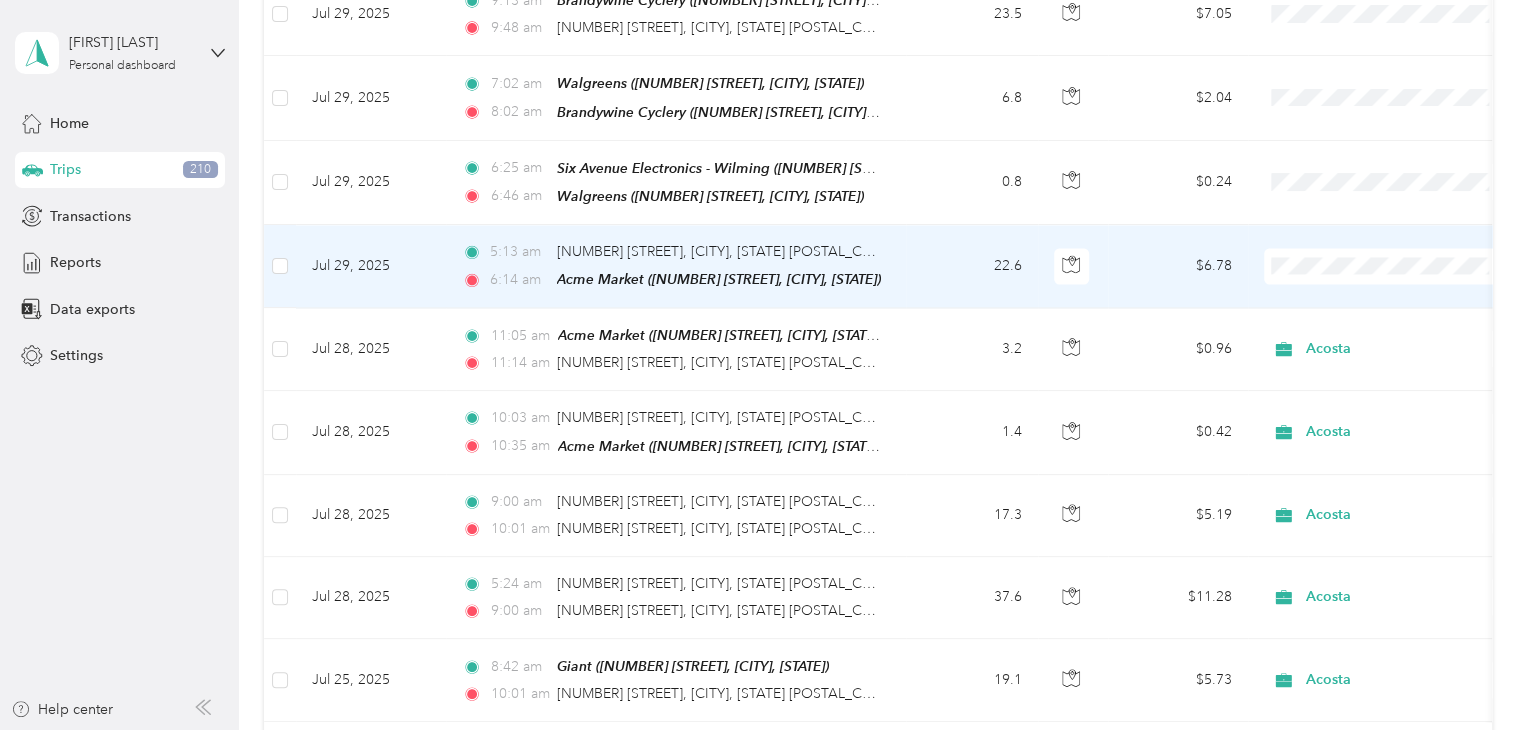 click on "Acosta" at bounding box center (1388, 273) 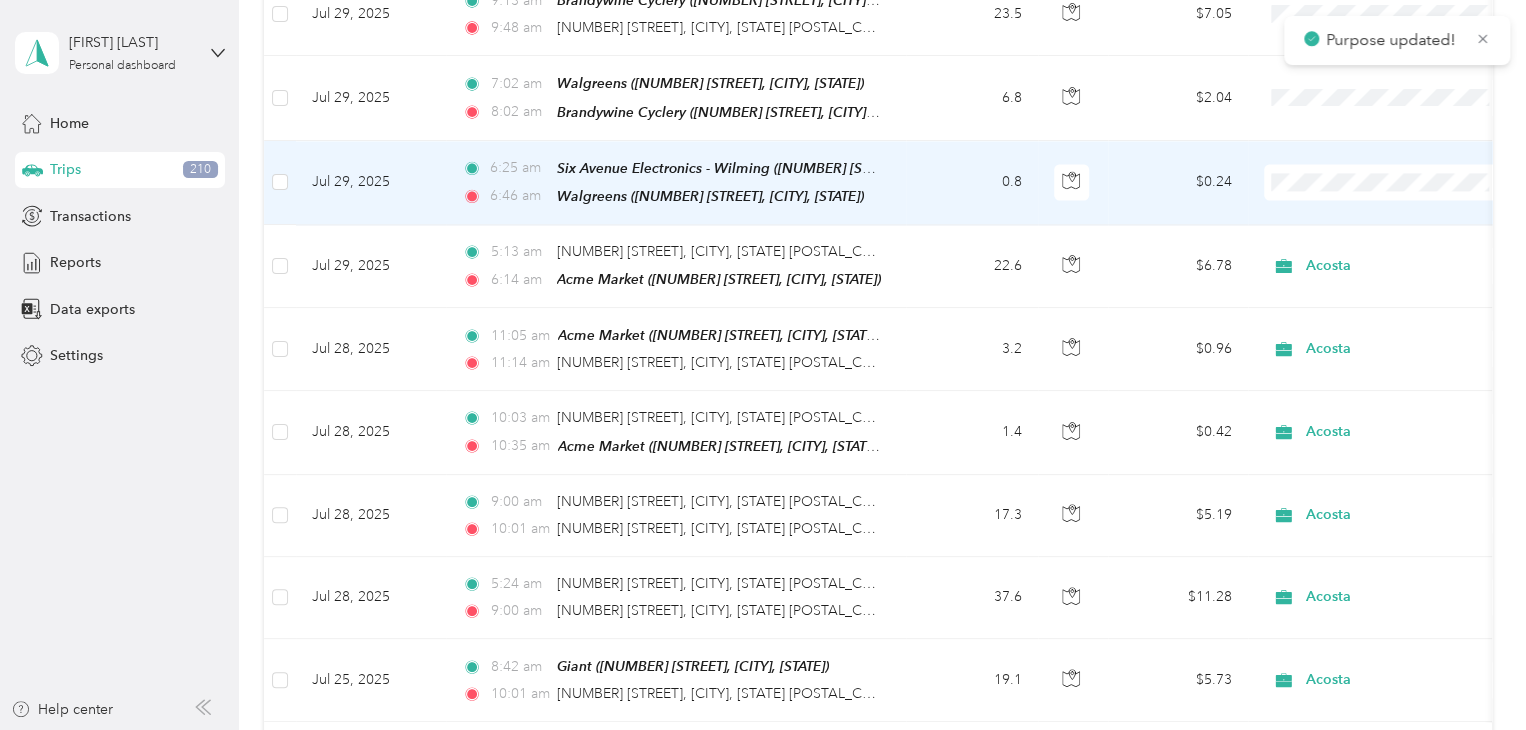 click at bounding box center (1388, 182) 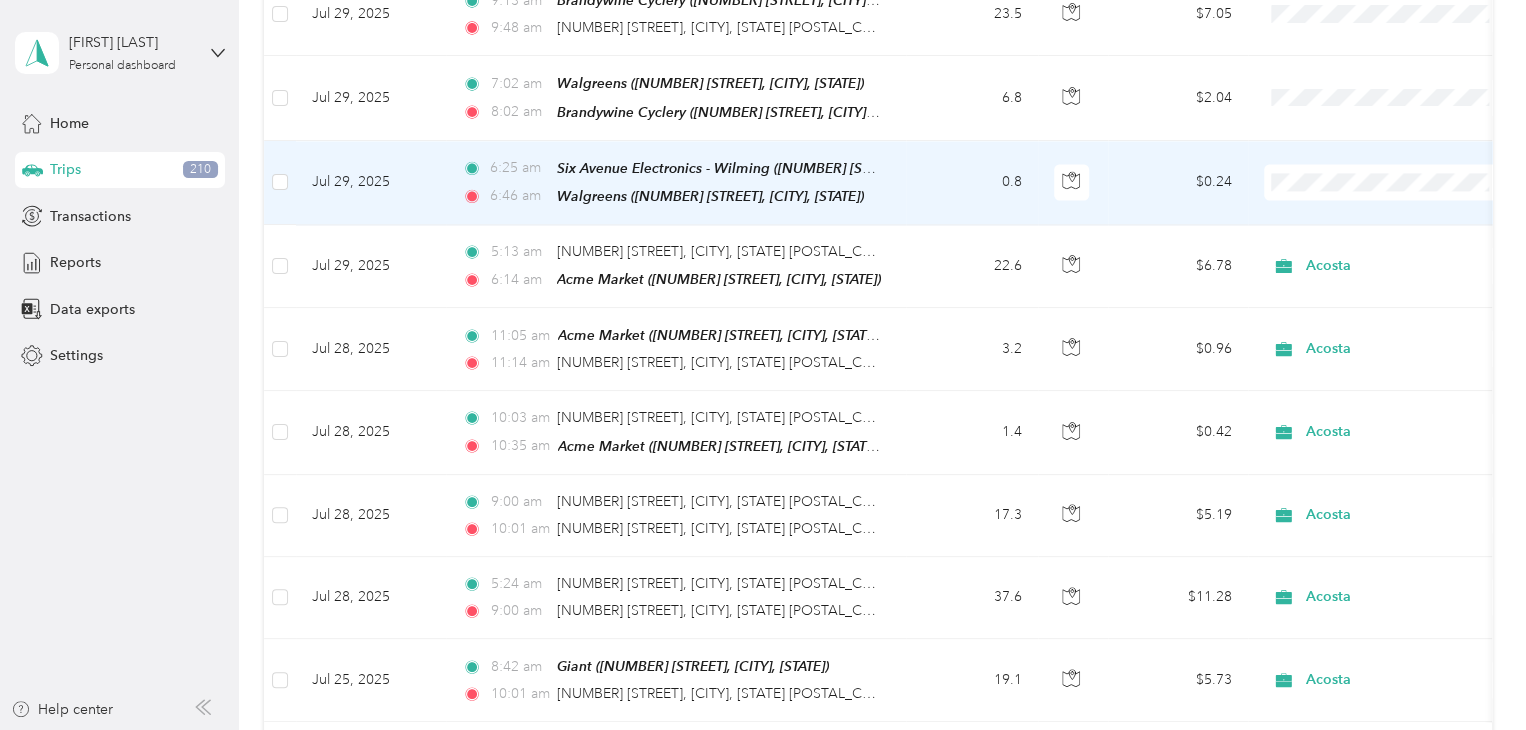 click on "Acosta" at bounding box center (1405, 182) 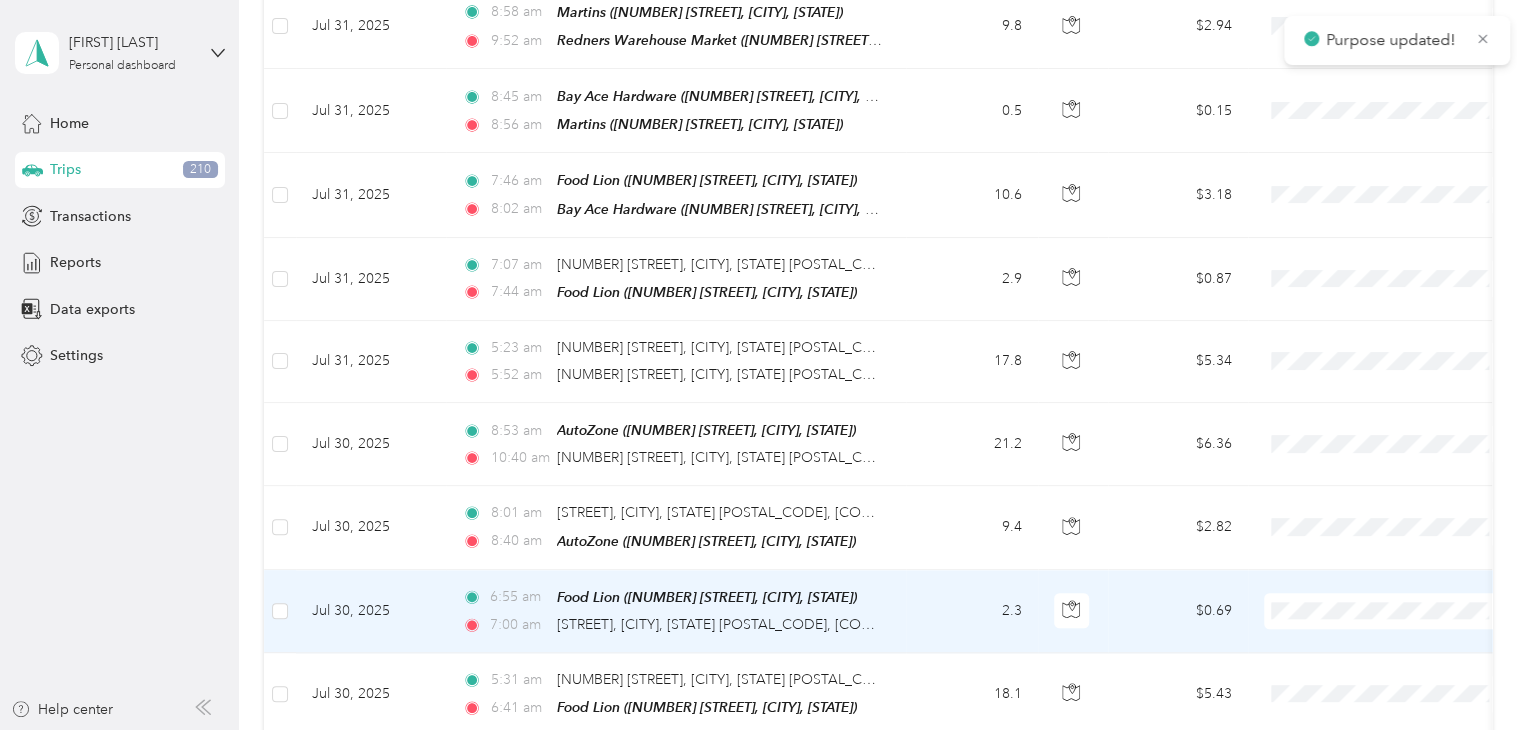 scroll, scrollTop: 900, scrollLeft: 0, axis: vertical 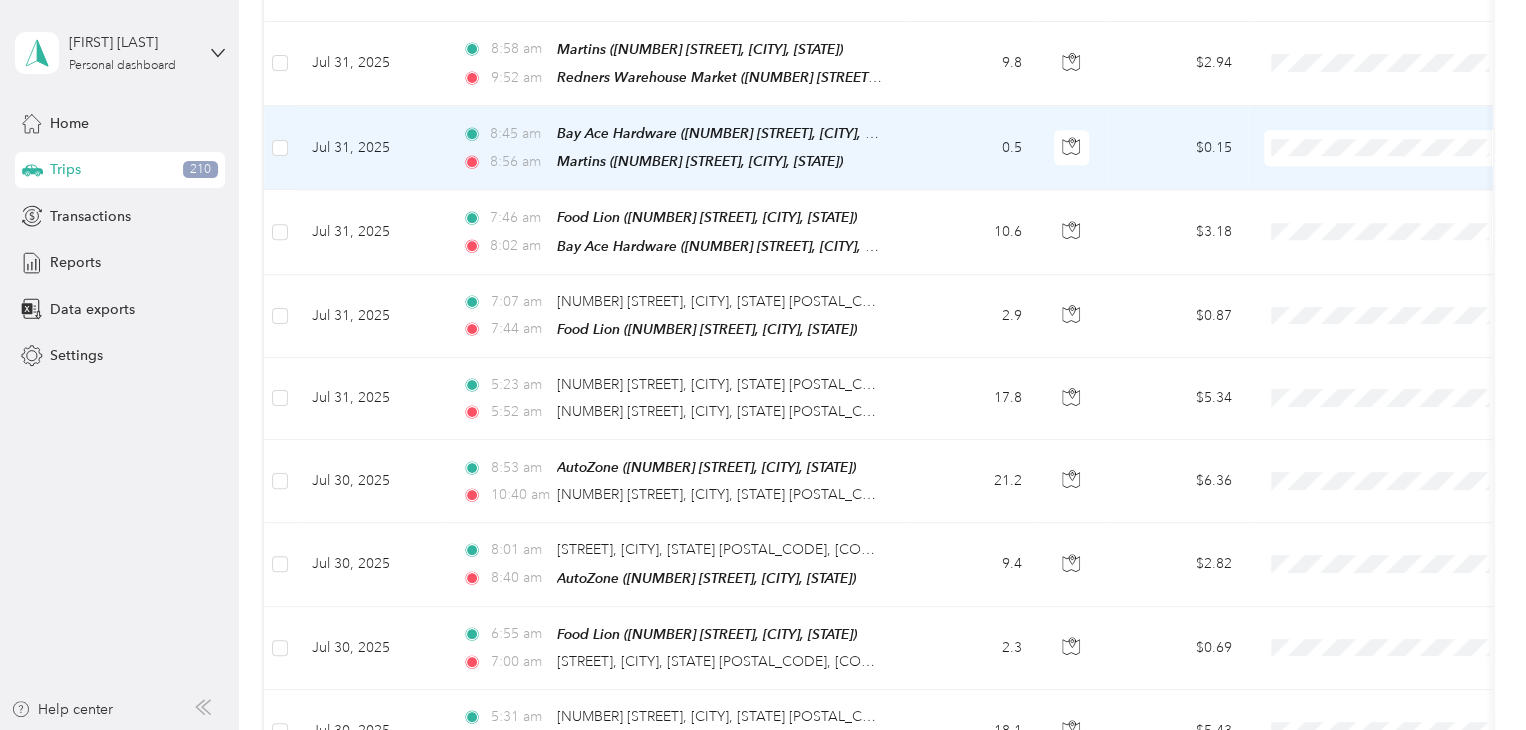 click on "Acosta" at bounding box center (1405, 170) 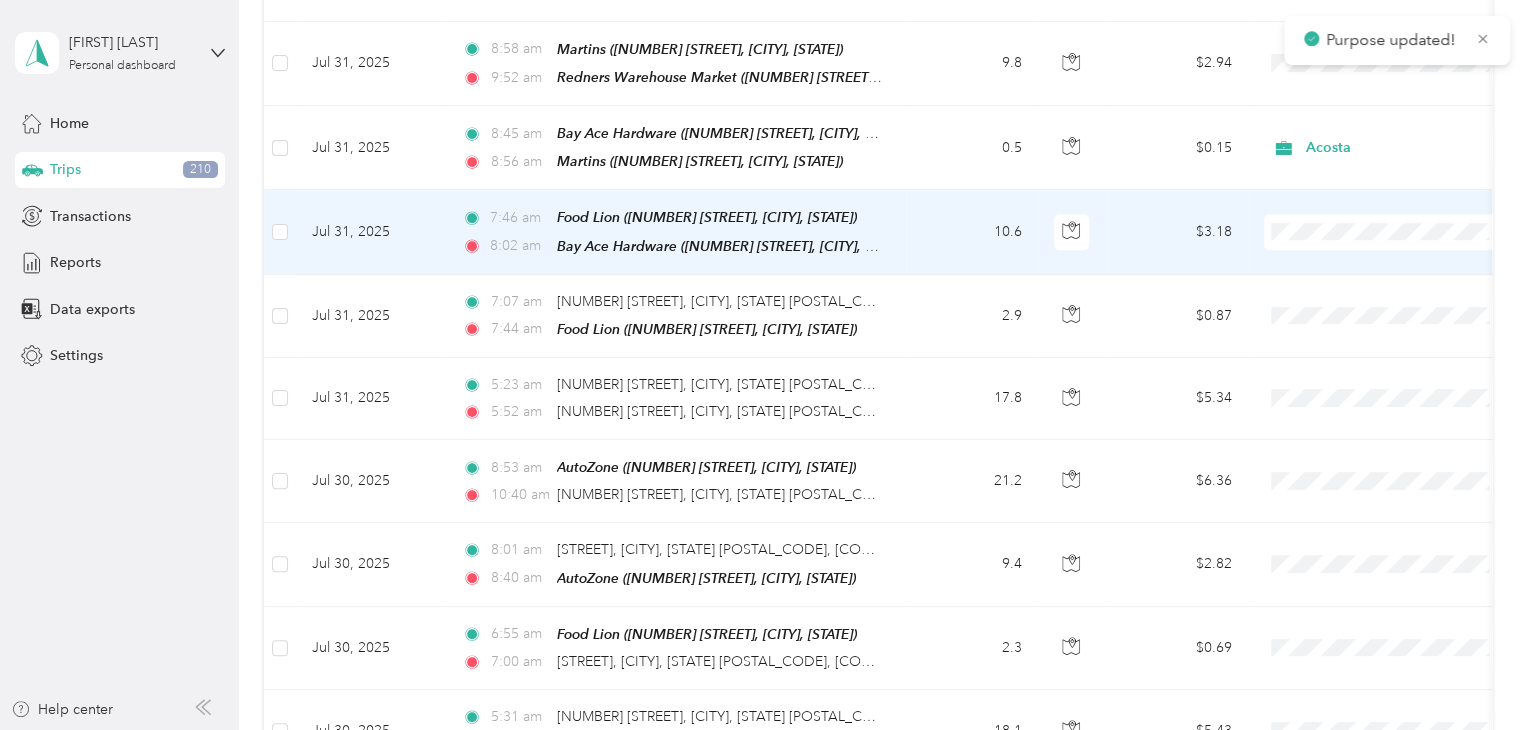 click on "Acosta Personal" at bounding box center (1388, 262) 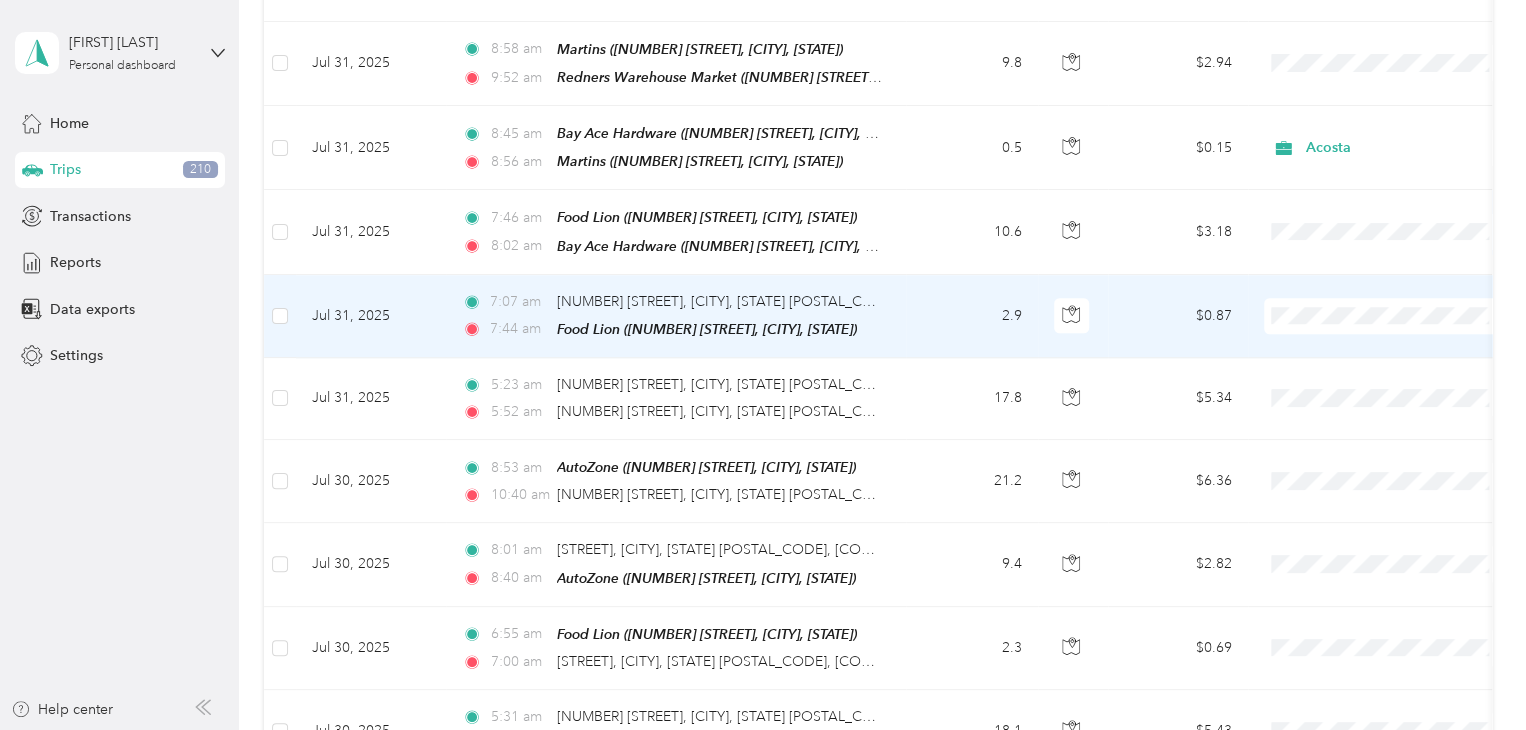 click on "Acosta" at bounding box center (1405, 335) 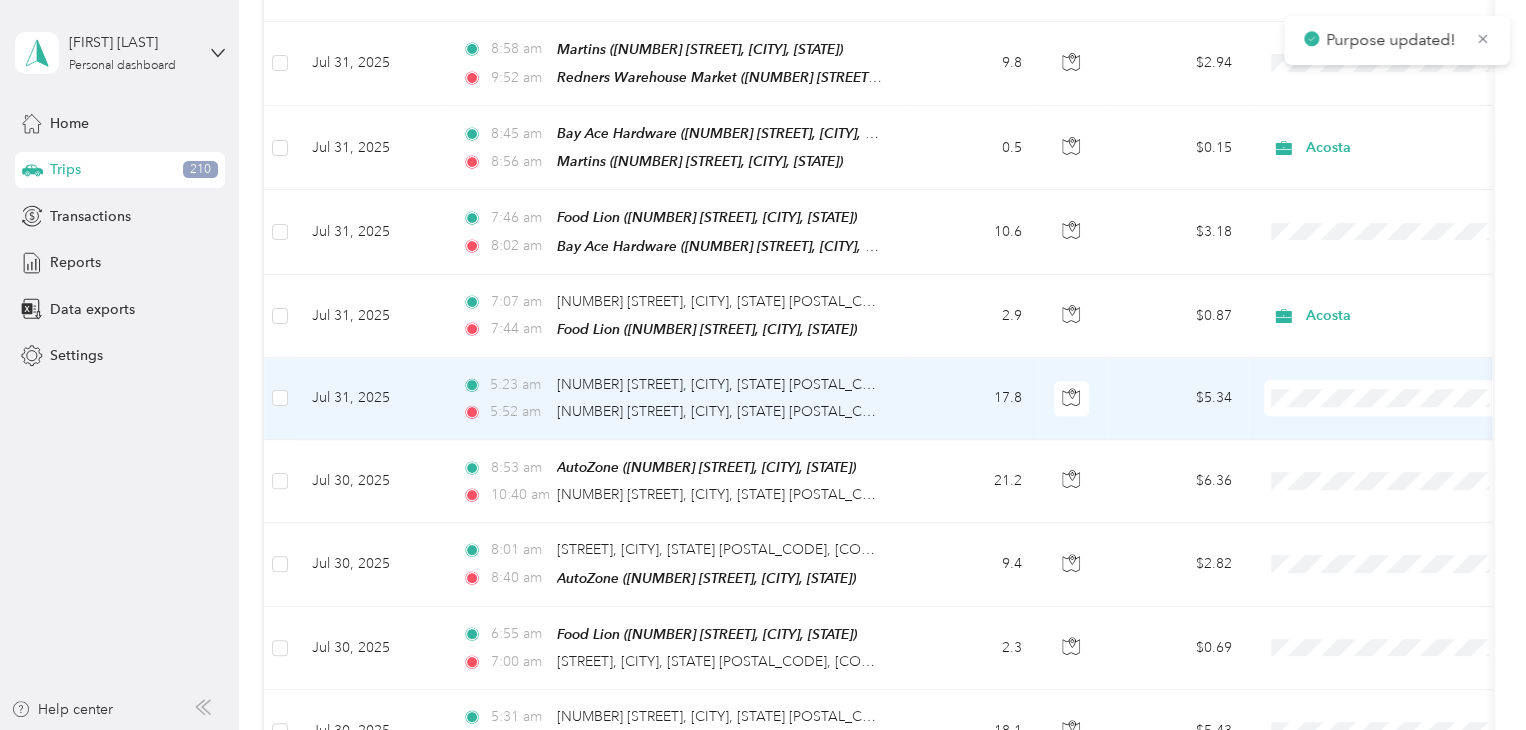 click on "Acosta" at bounding box center (1405, 417) 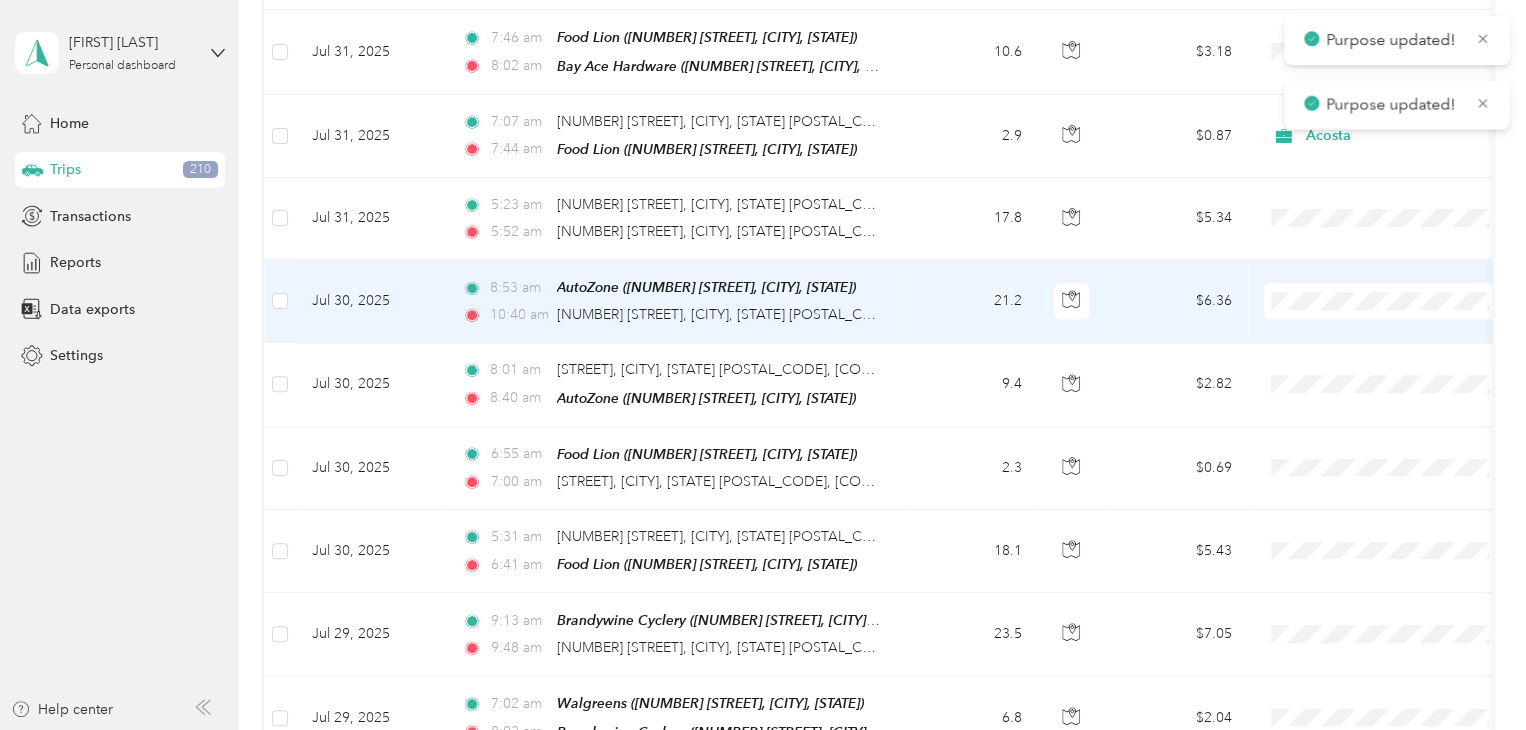 scroll, scrollTop: 1100, scrollLeft: 0, axis: vertical 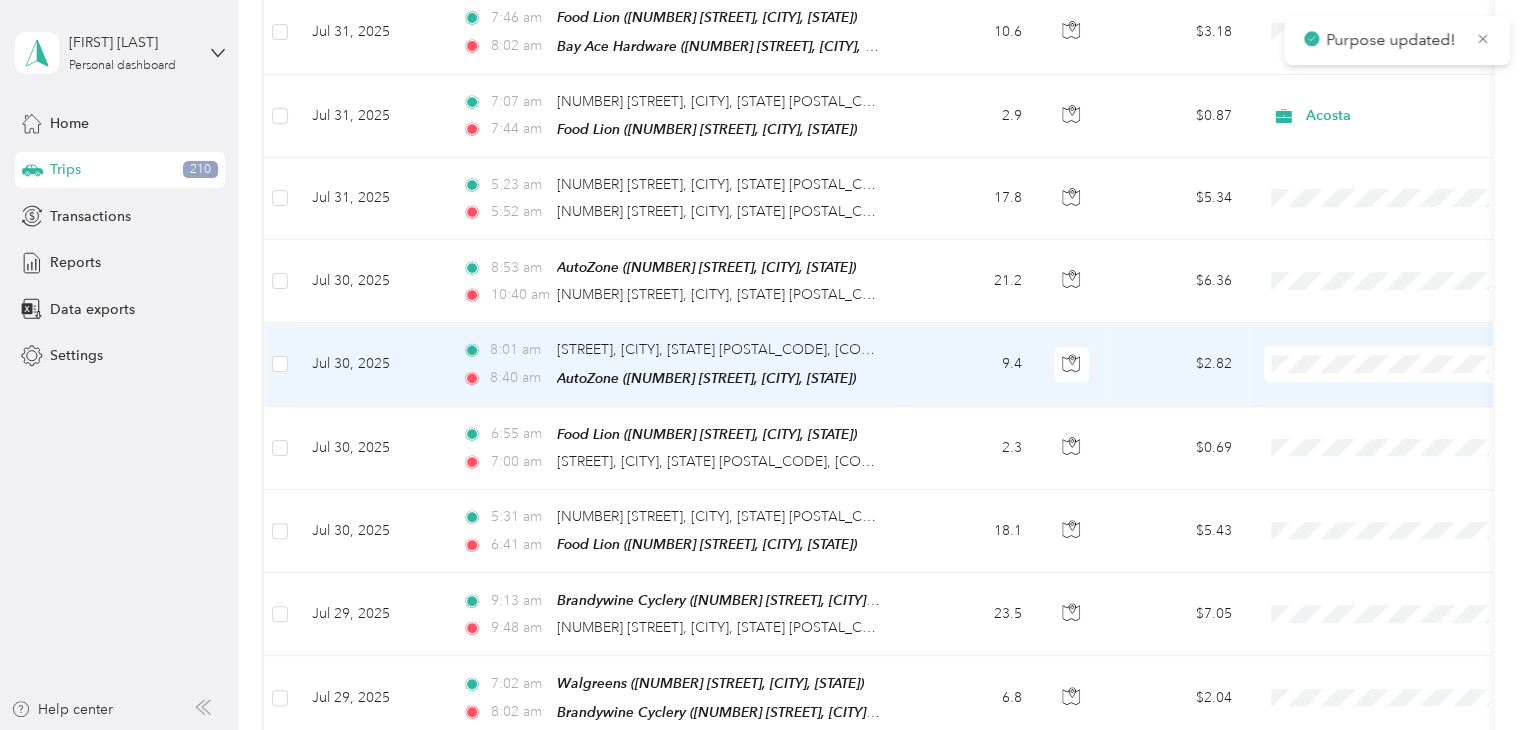 click at bounding box center (1388, 364) 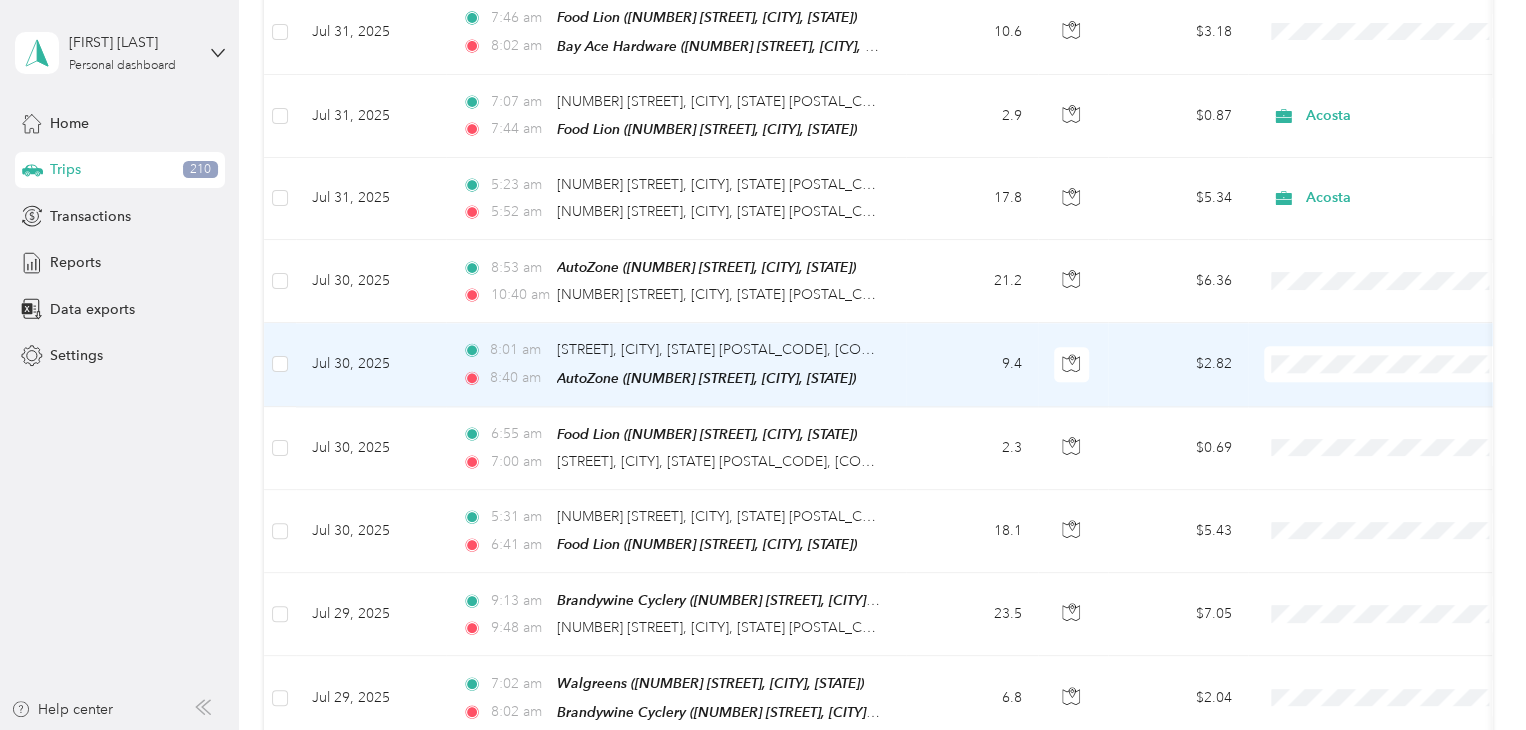 drag, startPoint x: 1336, startPoint y: 378, endPoint x: 1326, endPoint y: 363, distance: 18.027756 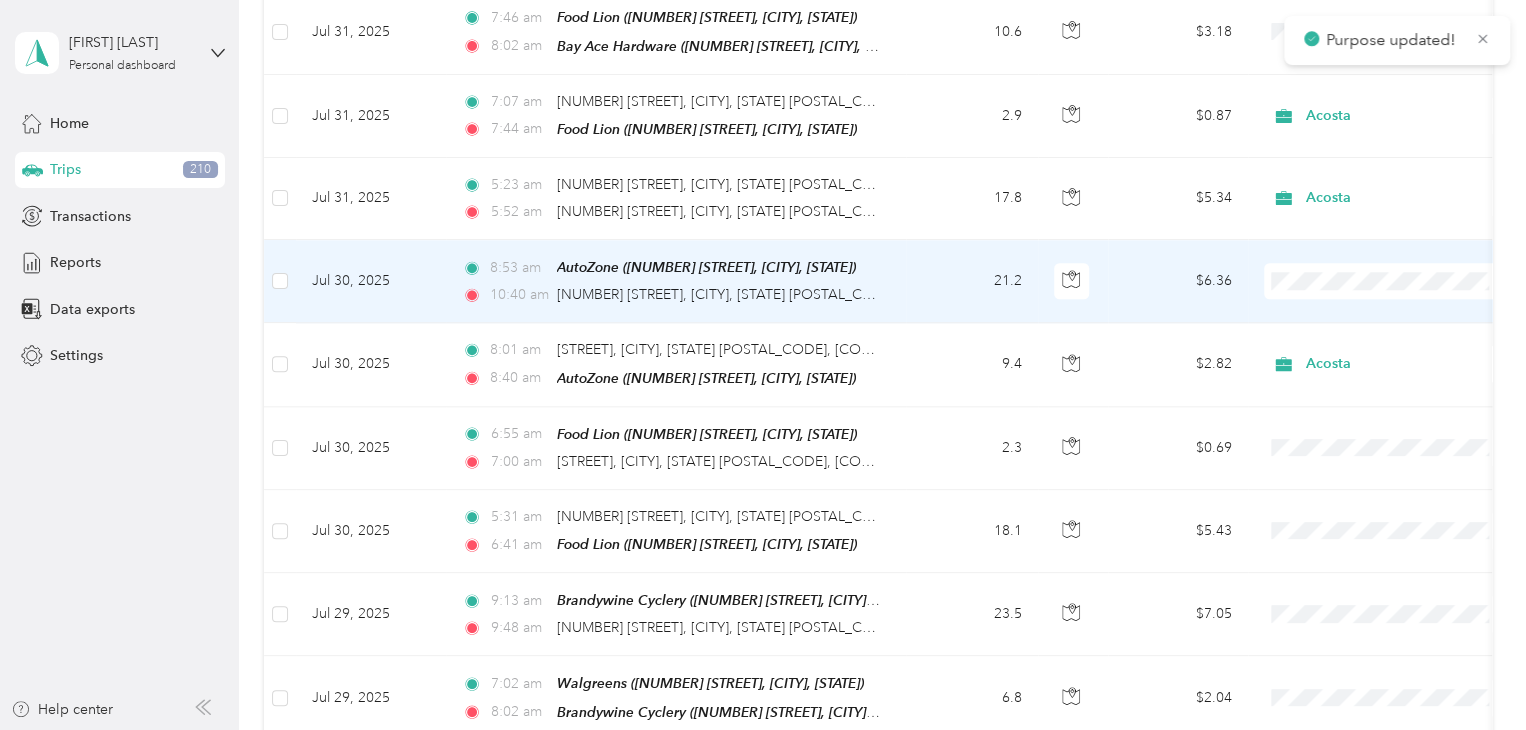 click on "Acosta" at bounding box center [1388, 299] 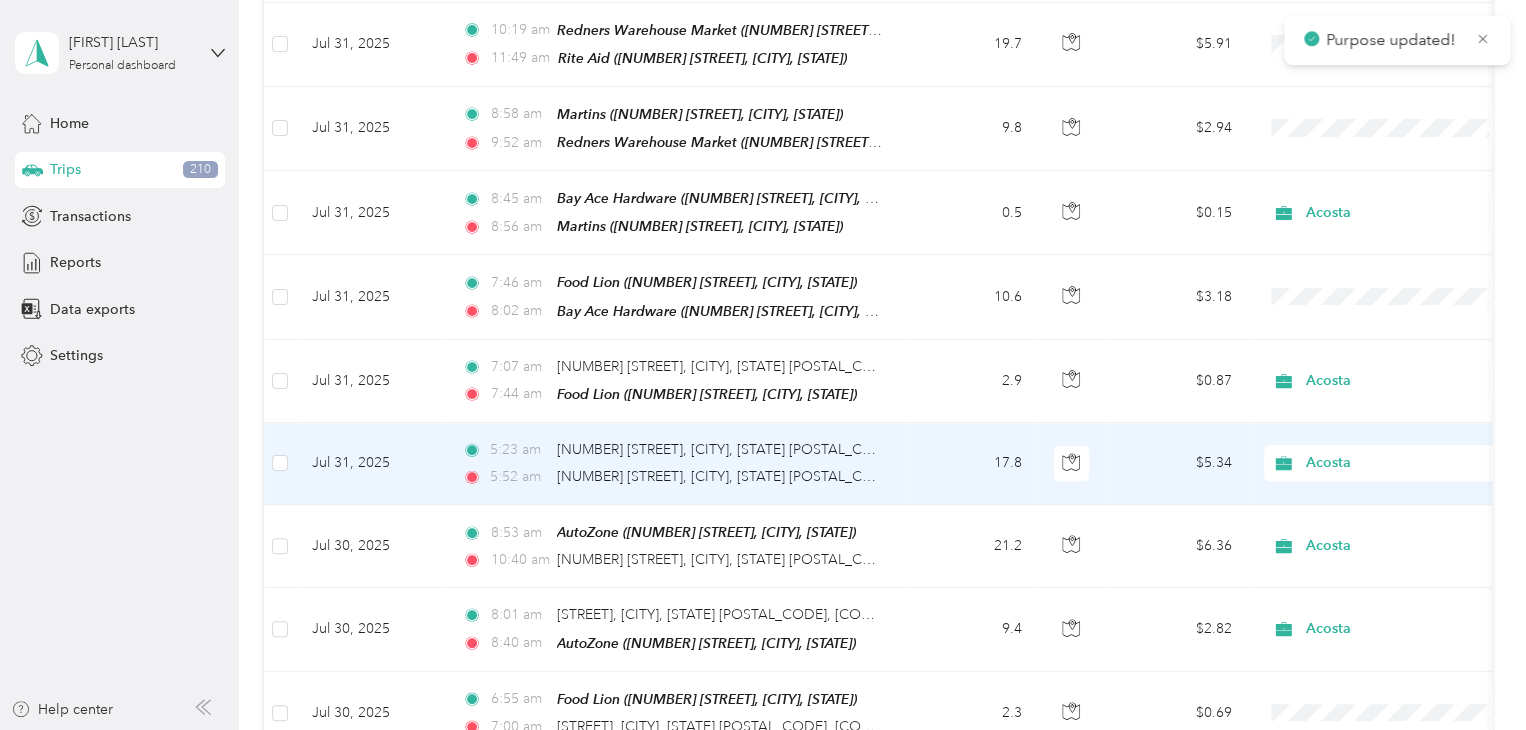 scroll, scrollTop: 800, scrollLeft: 0, axis: vertical 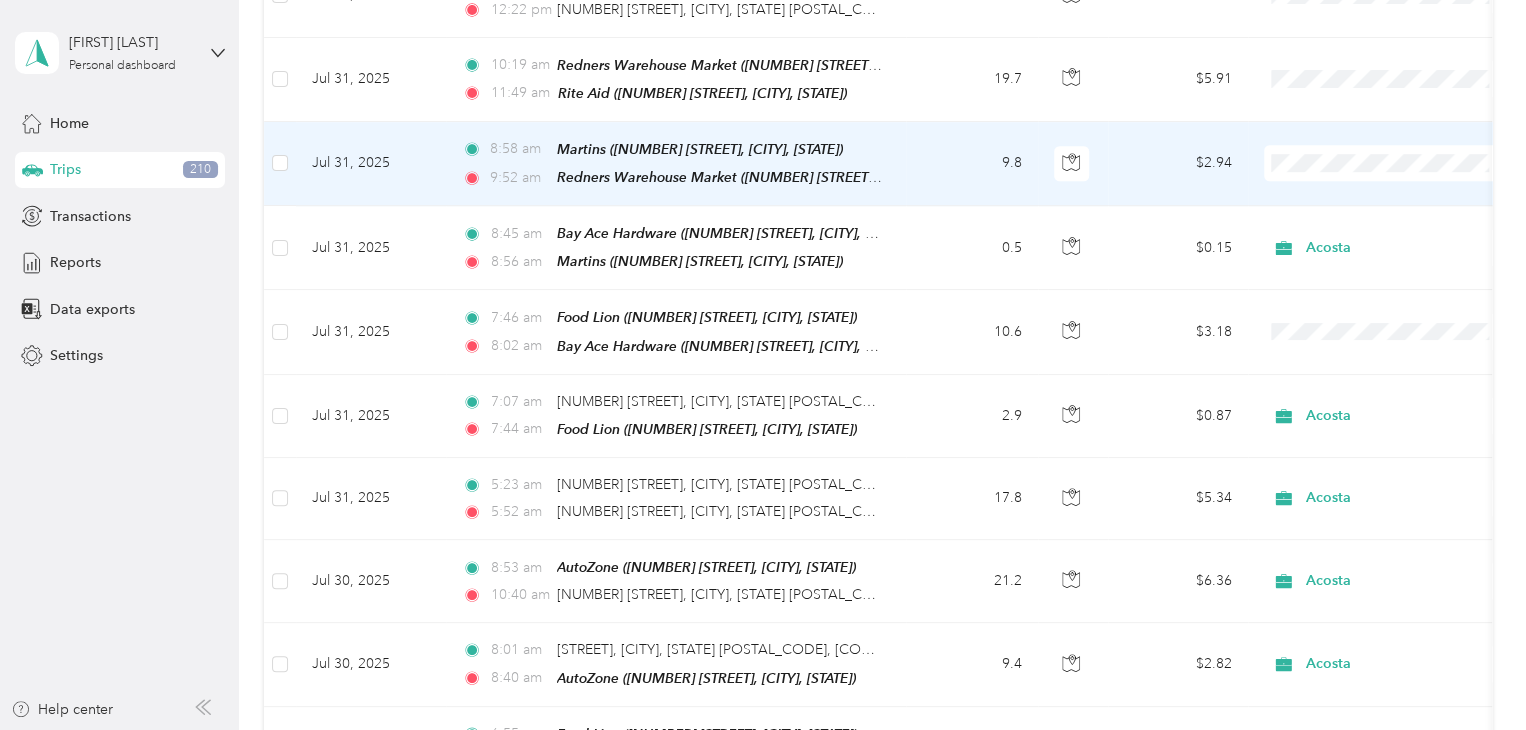click on "Acosta" at bounding box center (1405, 188) 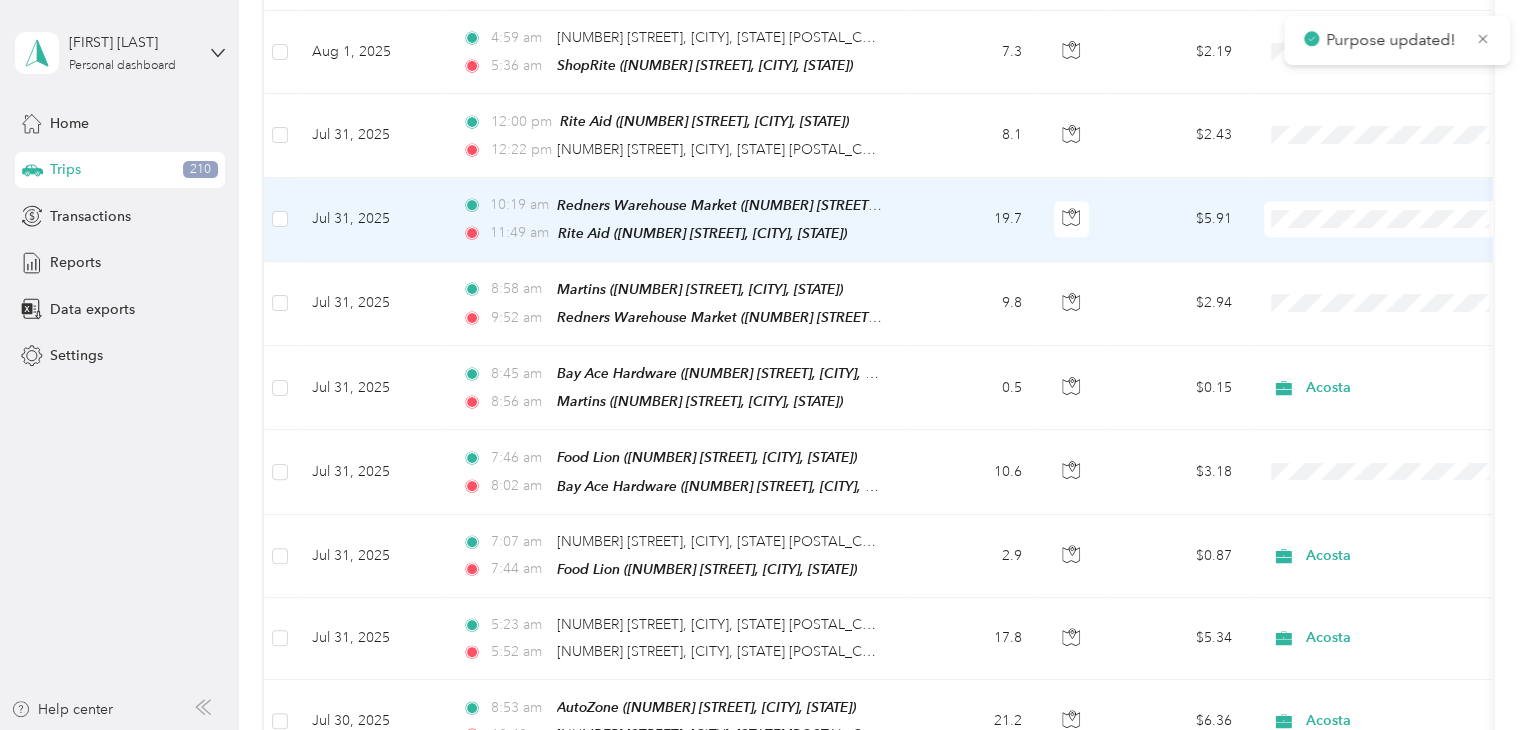 scroll, scrollTop: 500, scrollLeft: 0, axis: vertical 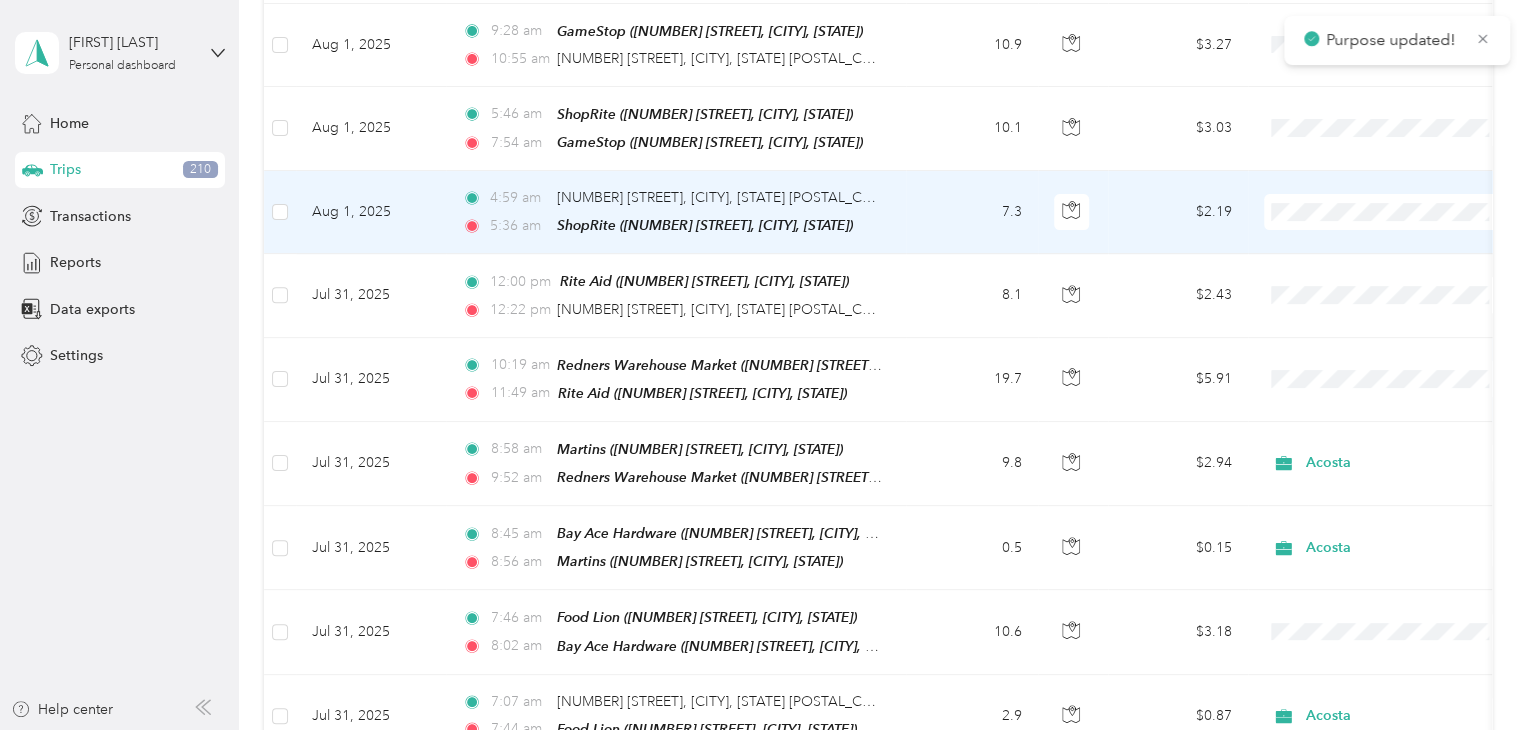 click at bounding box center (1388, 212) 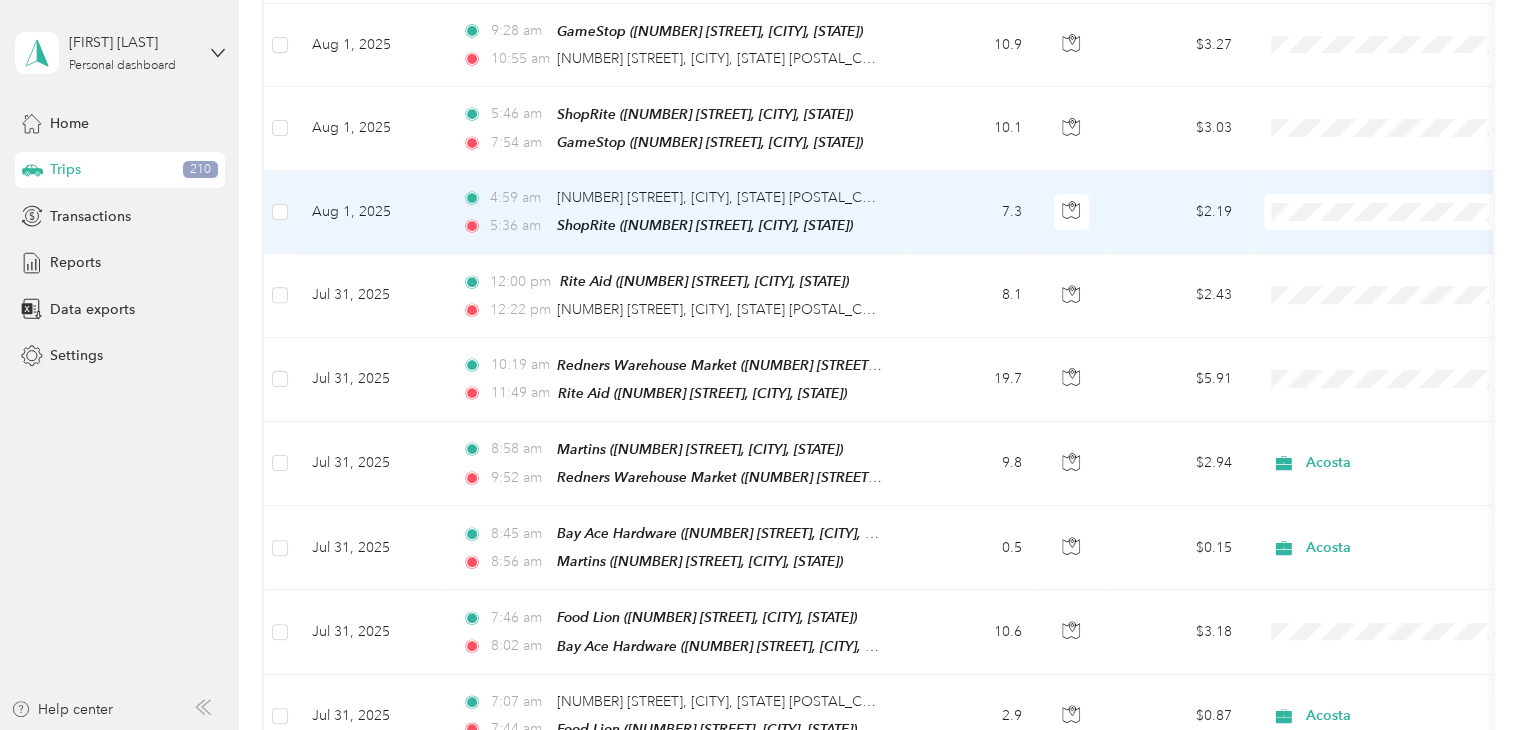 click on "Acosta" at bounding box center [1405, 242] 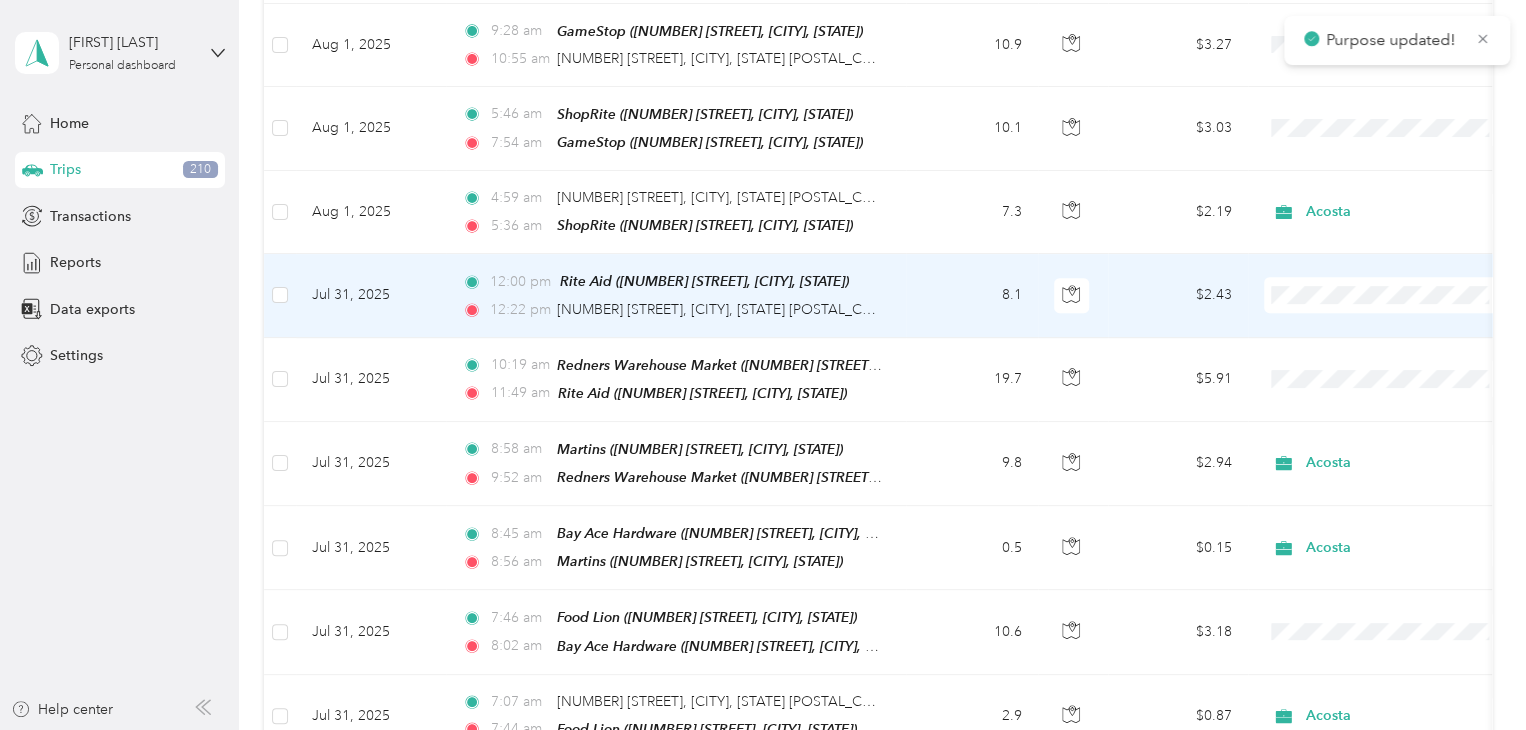 click on "Acosta" at bounding box center (1405, 314) 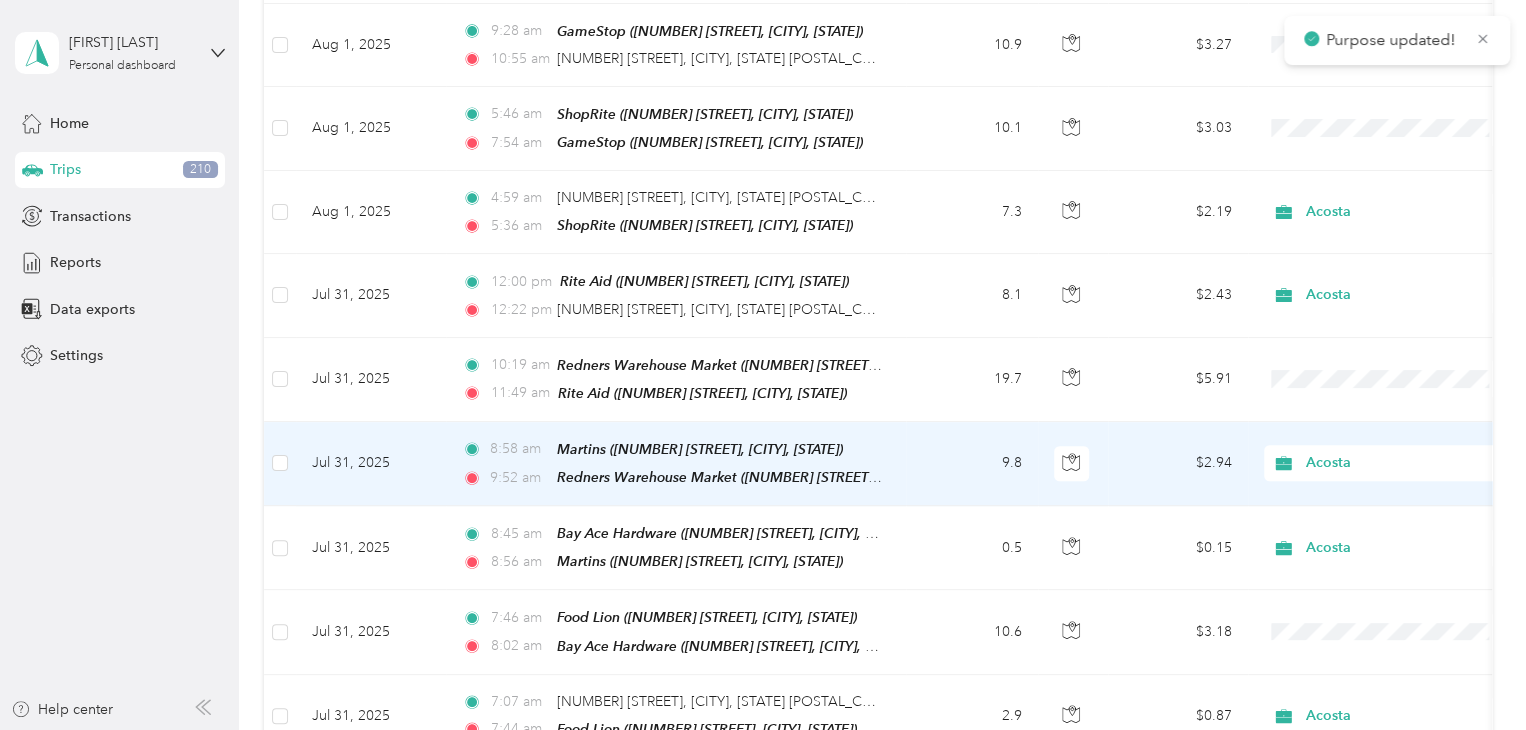 click on "Acosta" at bounding box center [1397, 463] 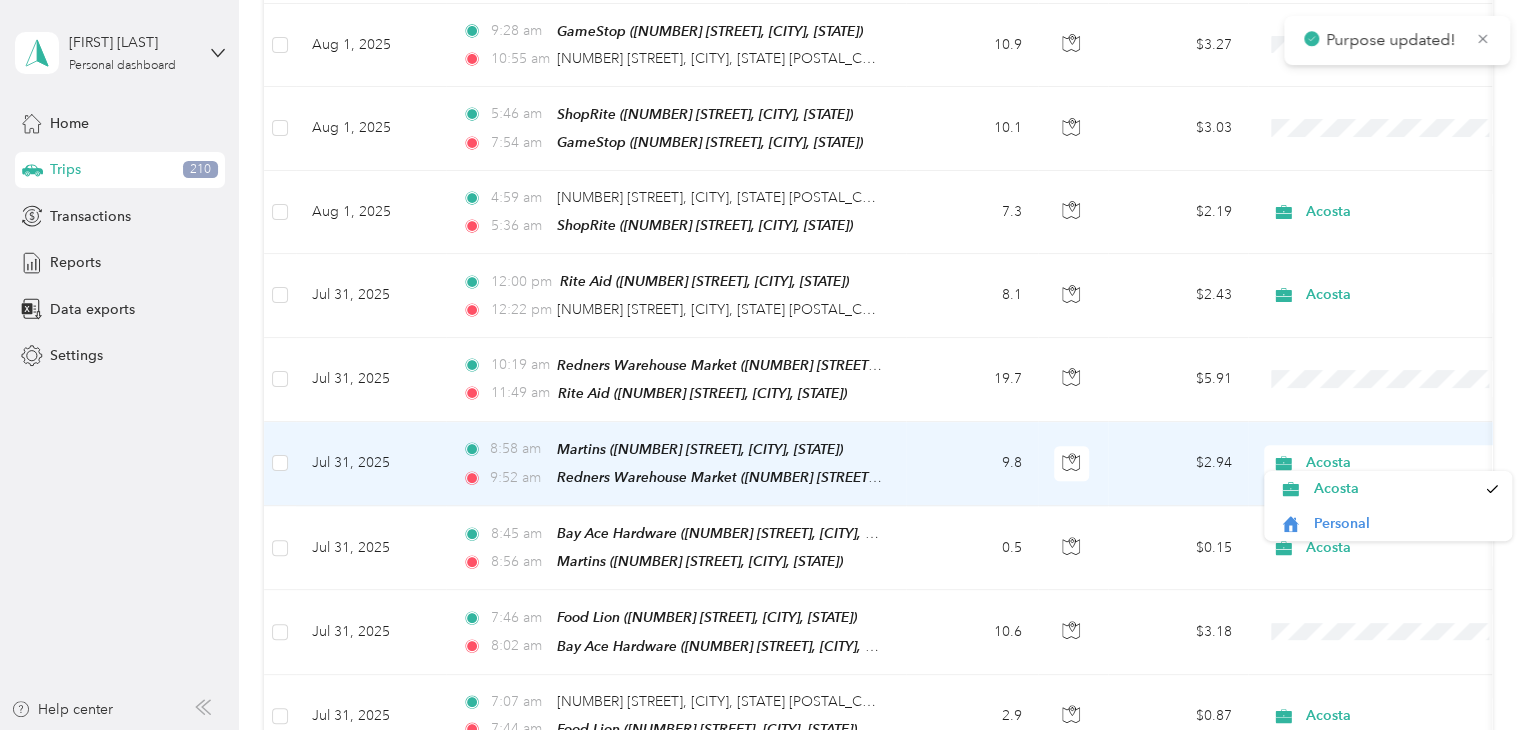 drag, startPoint x: 1324, startPoint y: 453, endPoint x: 1319, endPoint y: 432, distance: 21.587032 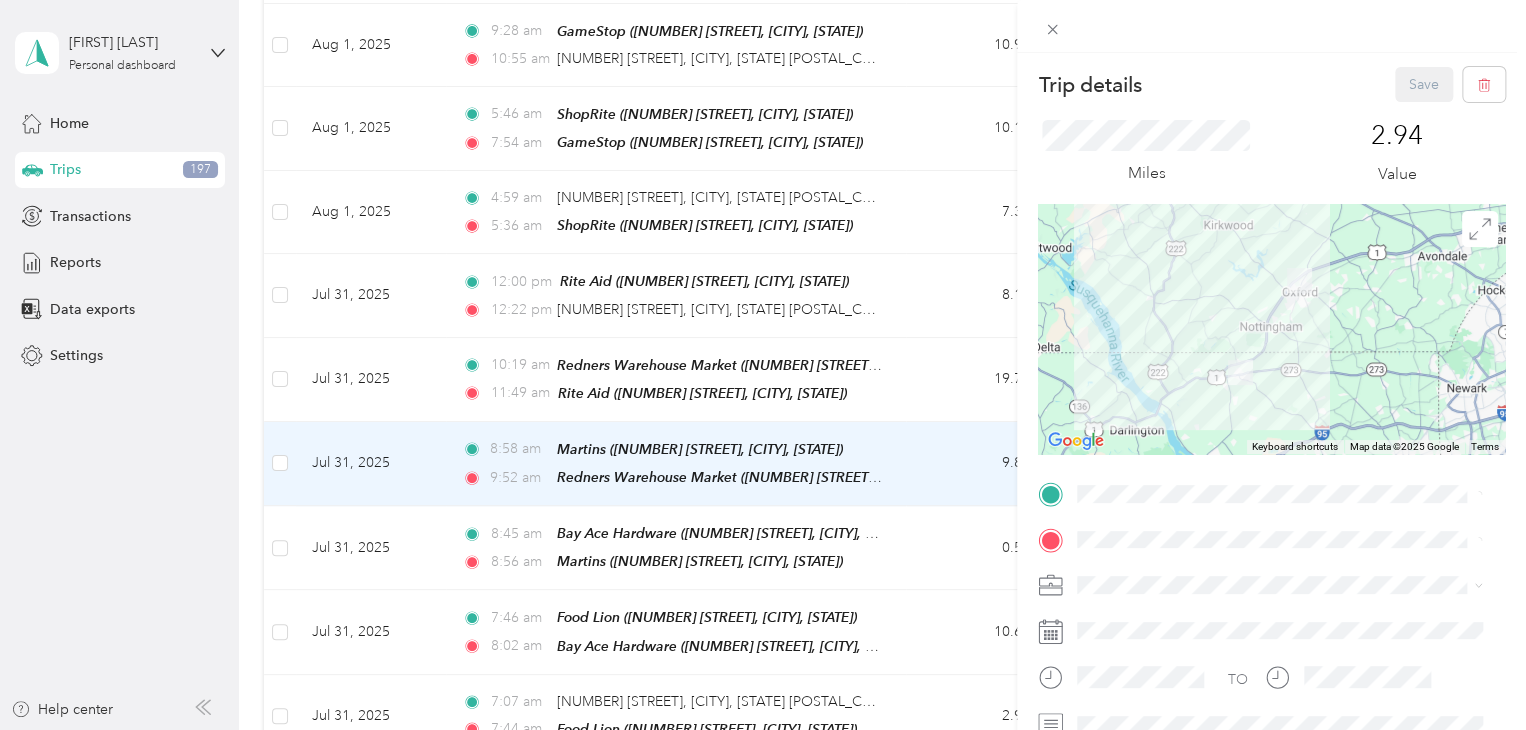 drag, startPoint x: 915, startPoint y: 297, endPoint x: 975, endPoint y: 314, distance: 62.361847 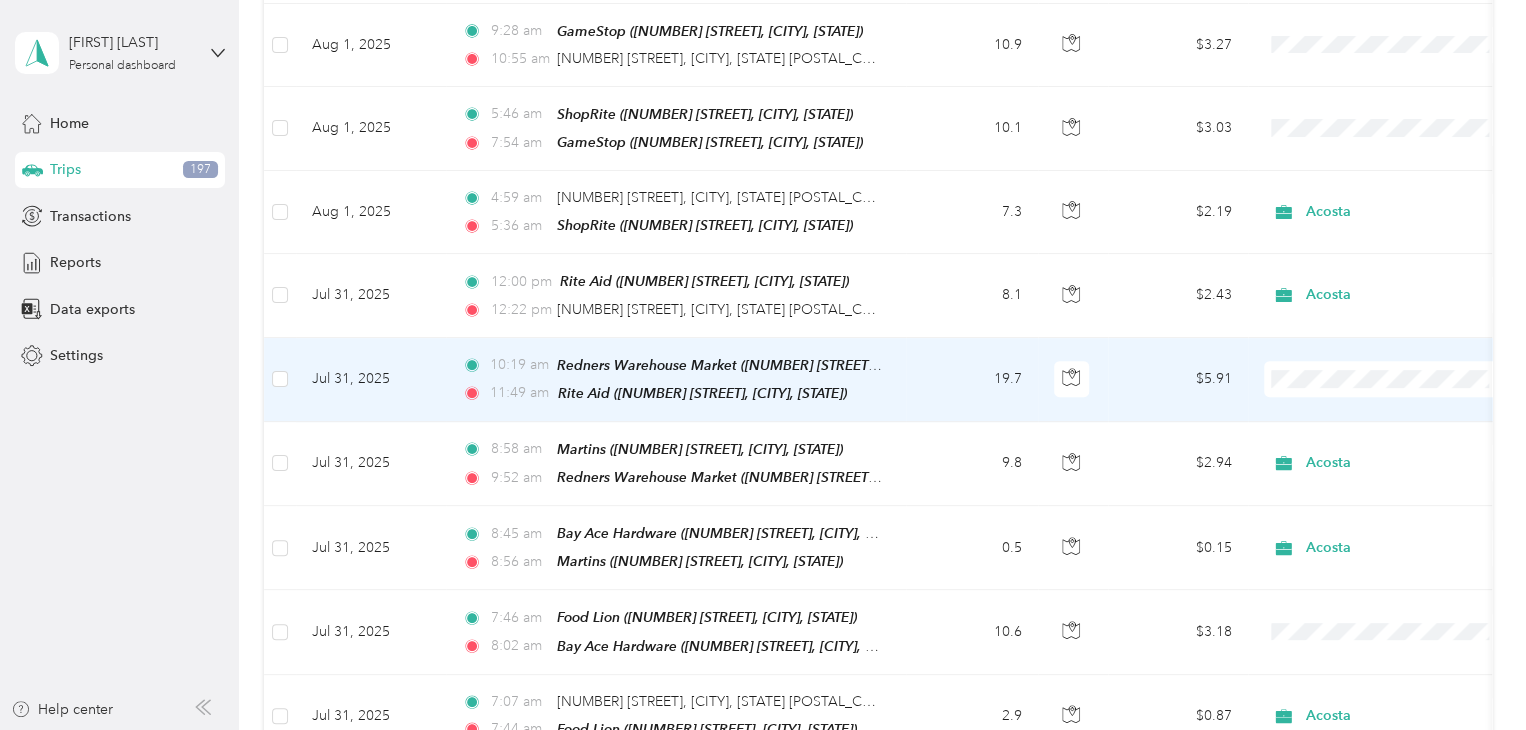 click on "Acosta" at bounding box center [1388, 403] 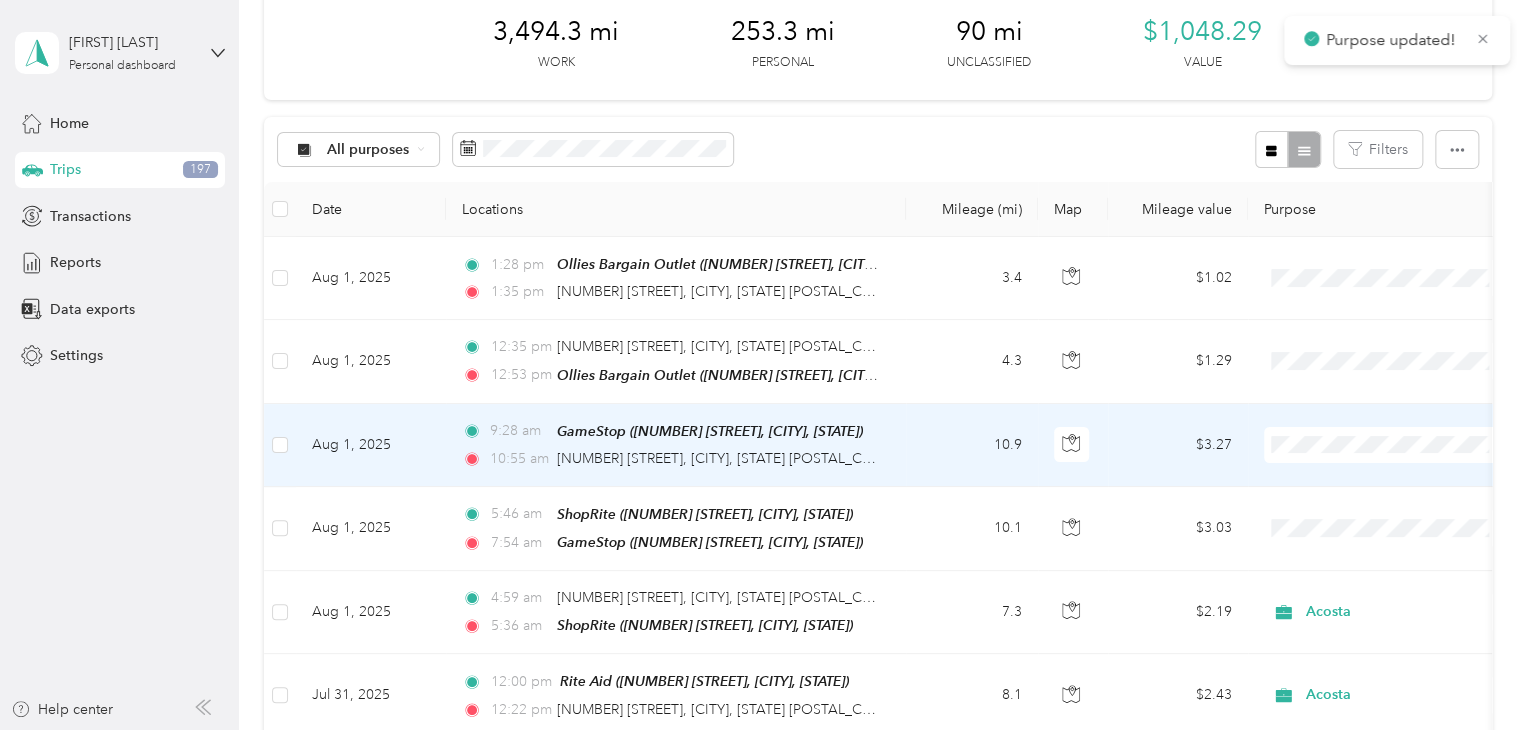 scroll, scrollTop: 0, scrollLeft: 0, axis: both 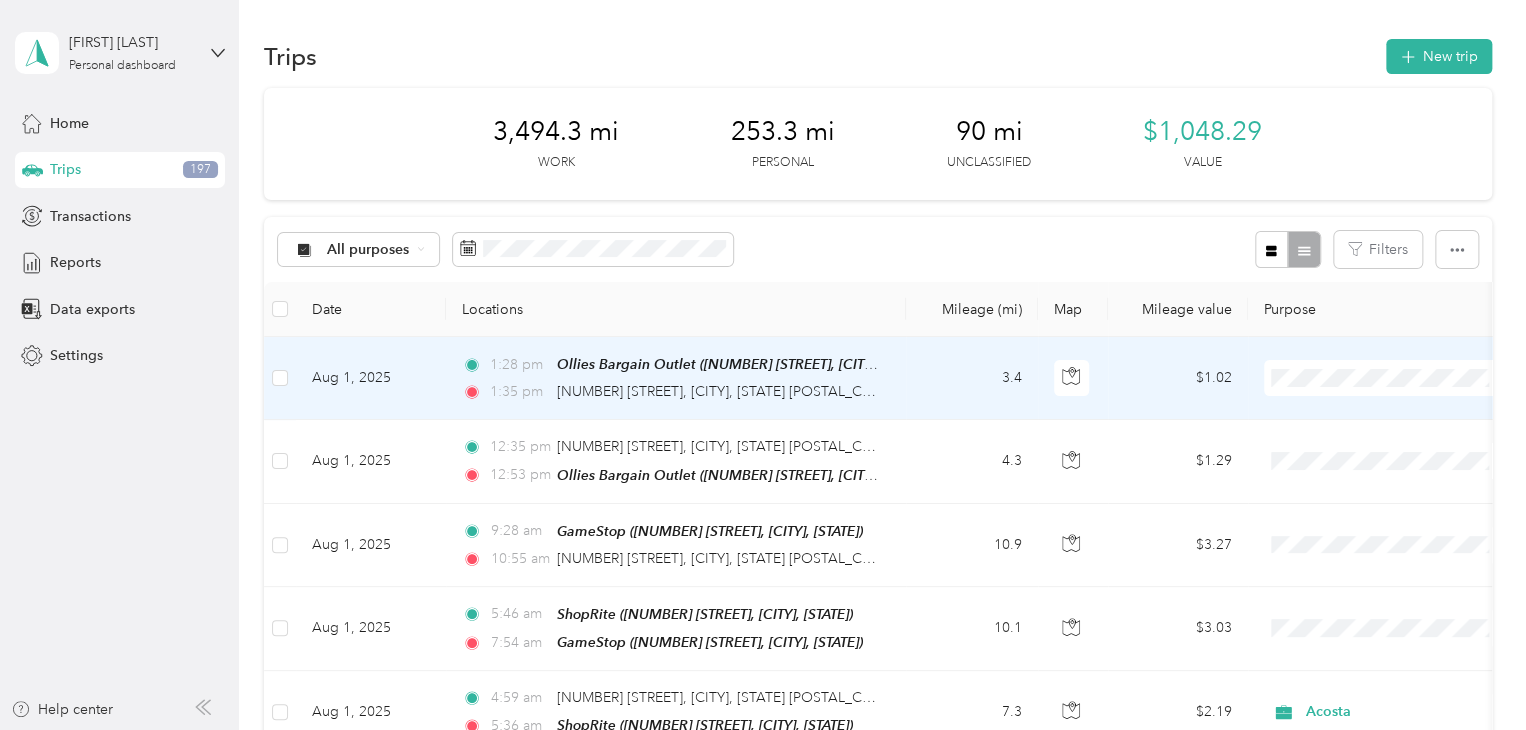 click on "Acosta" at bounding box center [1405, 414] 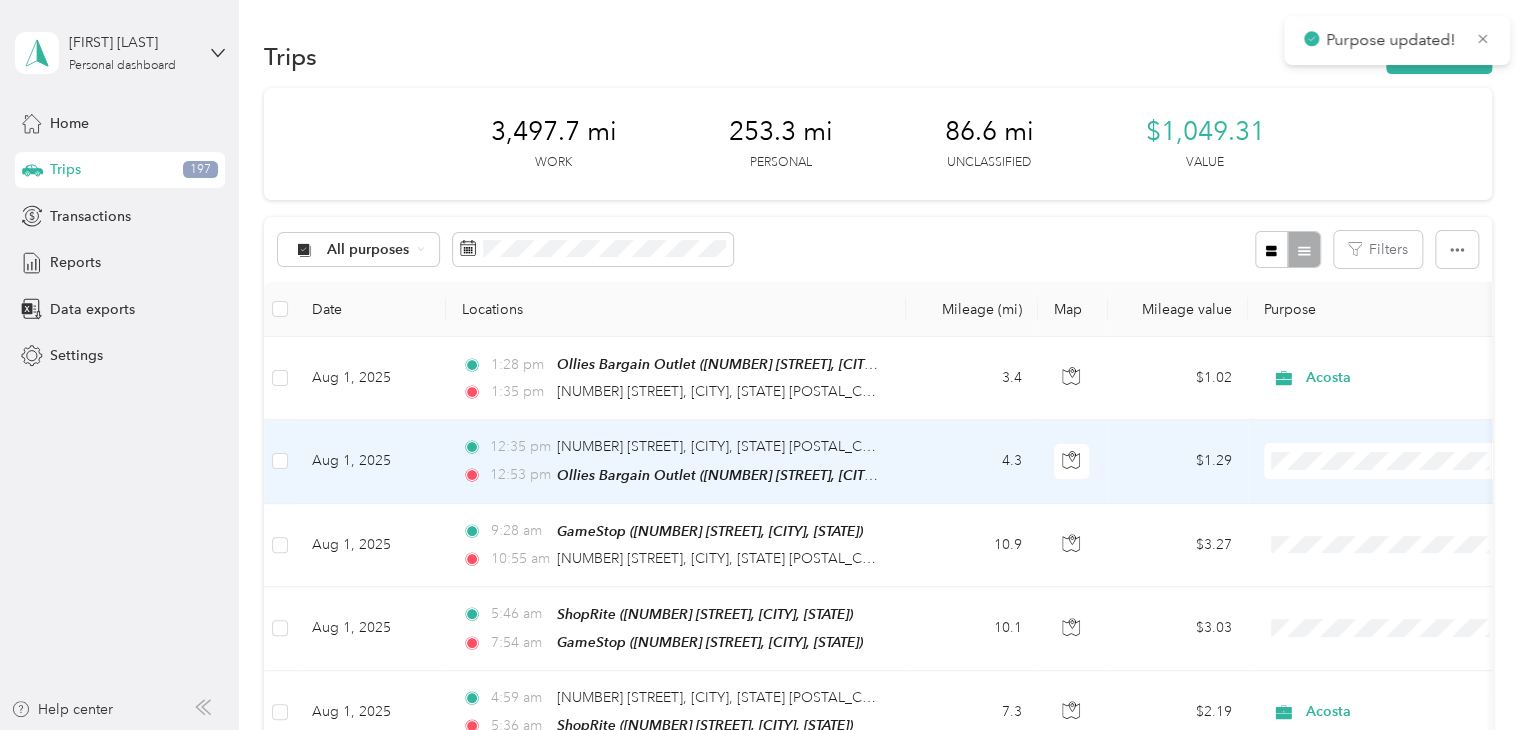 click on "Acosta" at bounding box center [1388, 492] 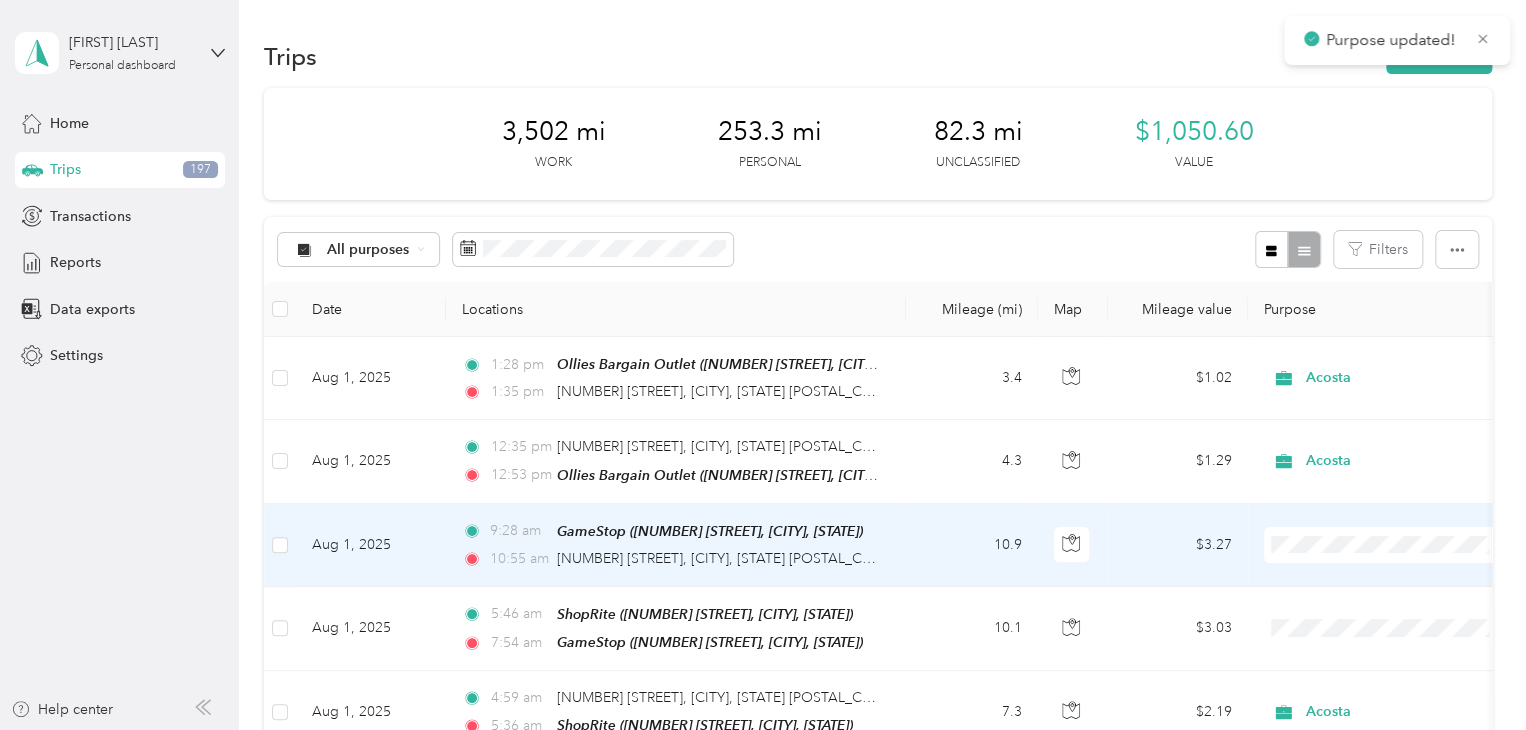 click on "Acosta" at bounding box center (1388, 578) 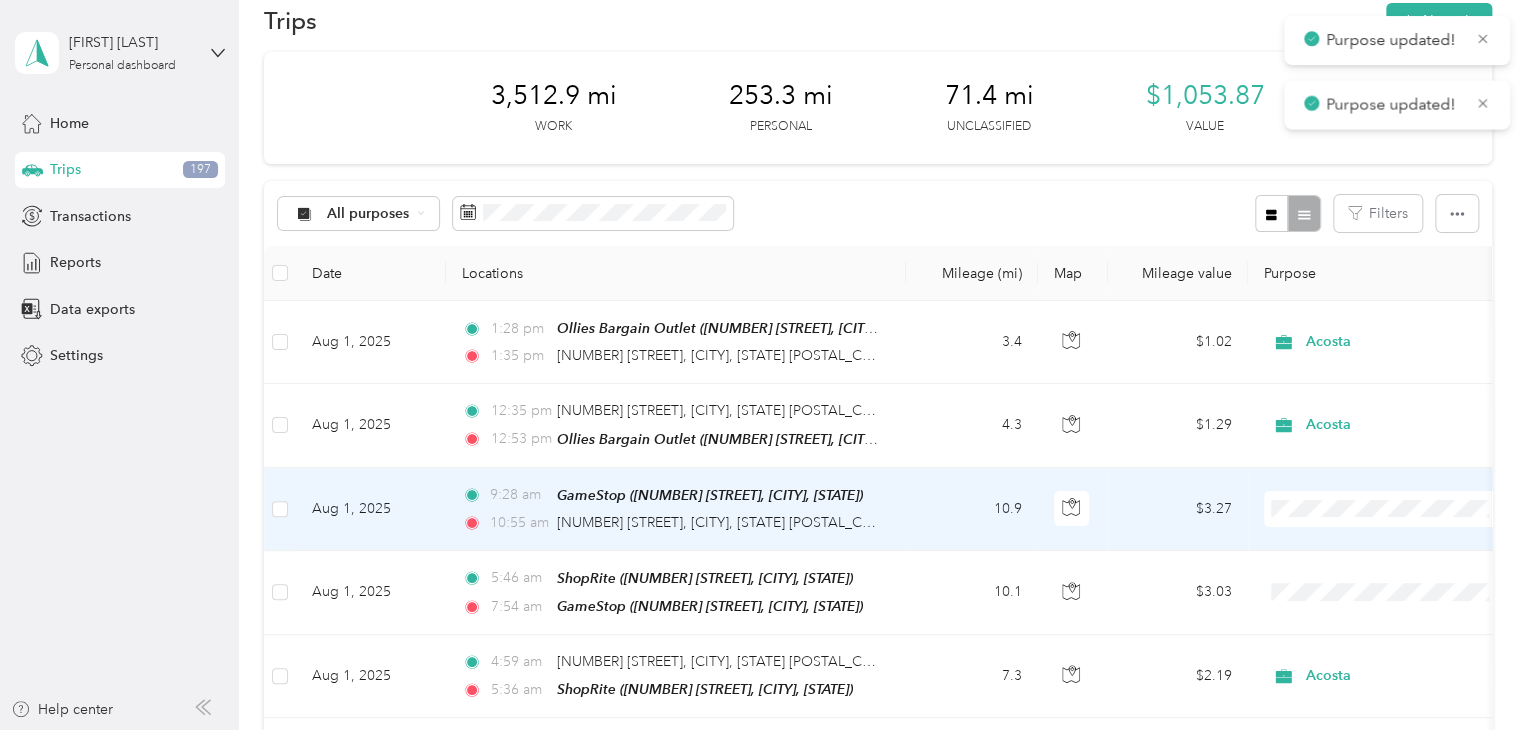 scroll, scrollTop: 100, scrollLeft: 0, axis: vertical 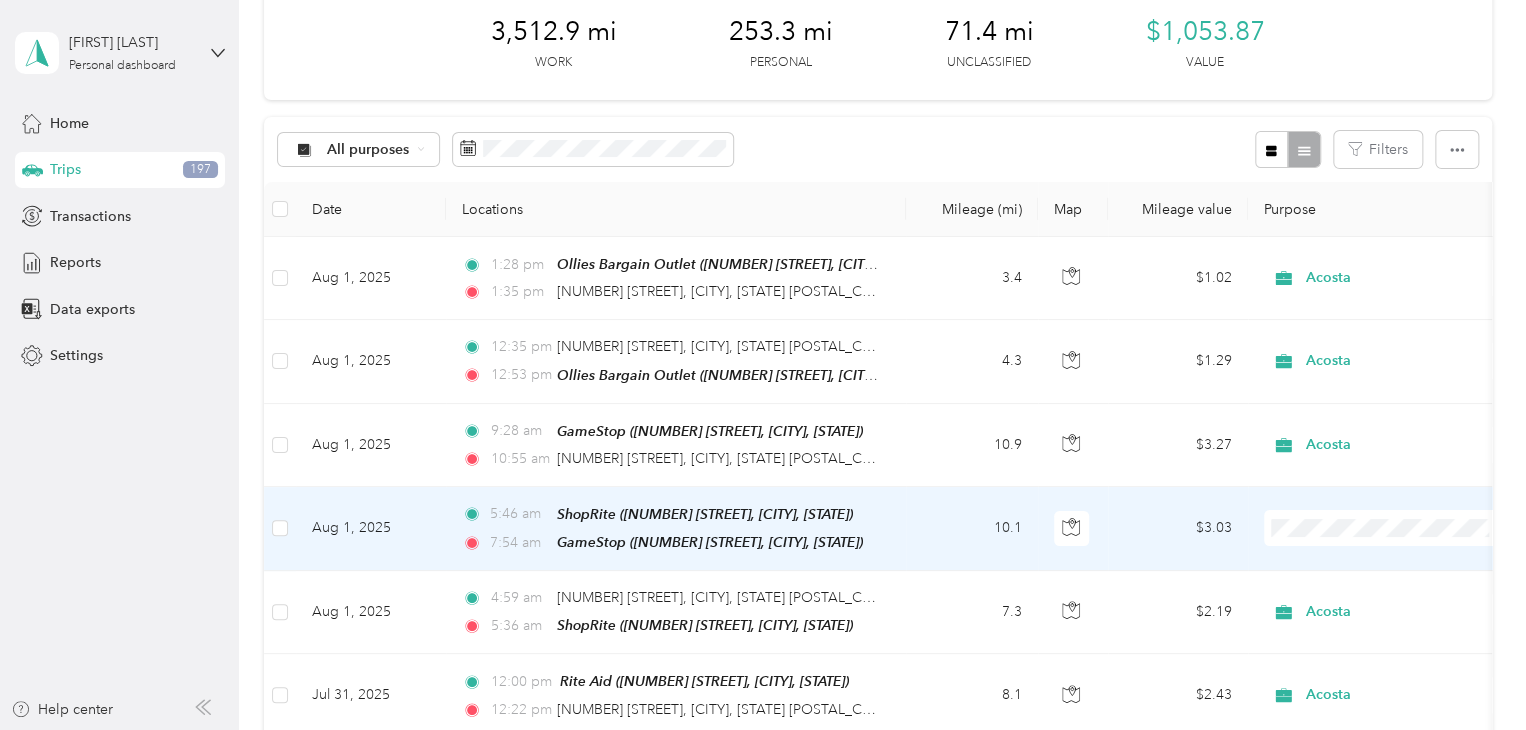 click on "Acosta" at bounding box center (1405, 560) 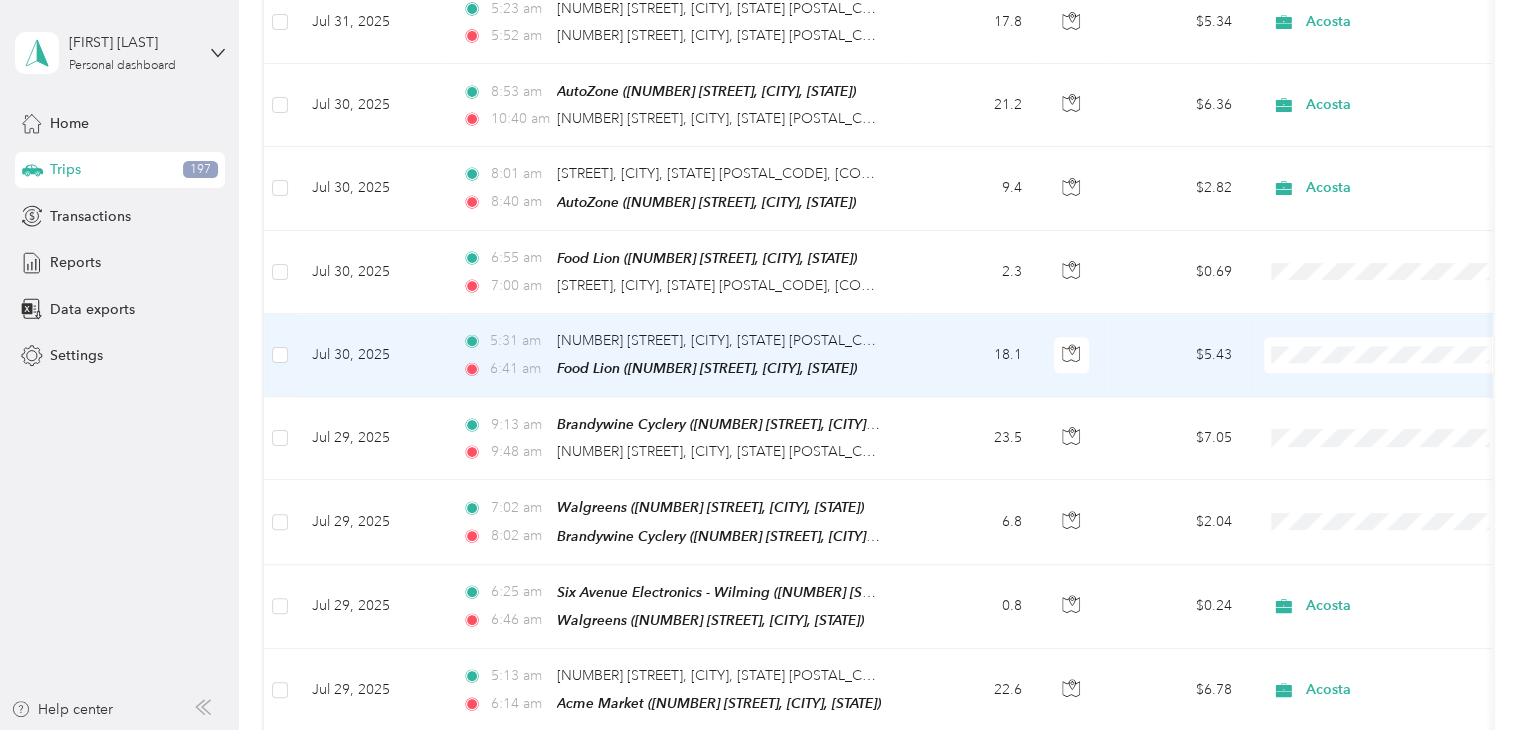 scroll, scrollTop: 1400, scrollLeft: 0, axis: vertical 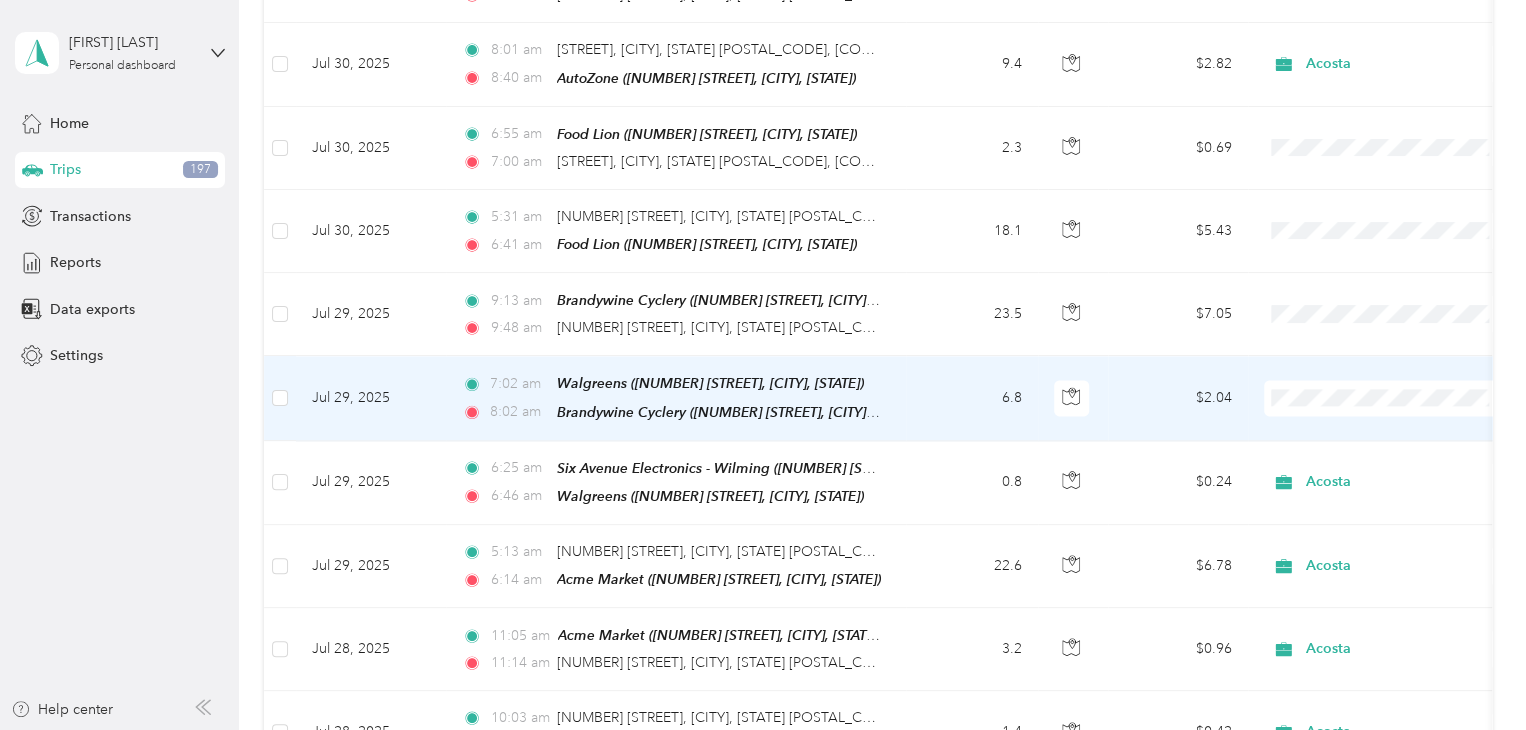 click on "Acosta" at bounding box center [1388, 409] 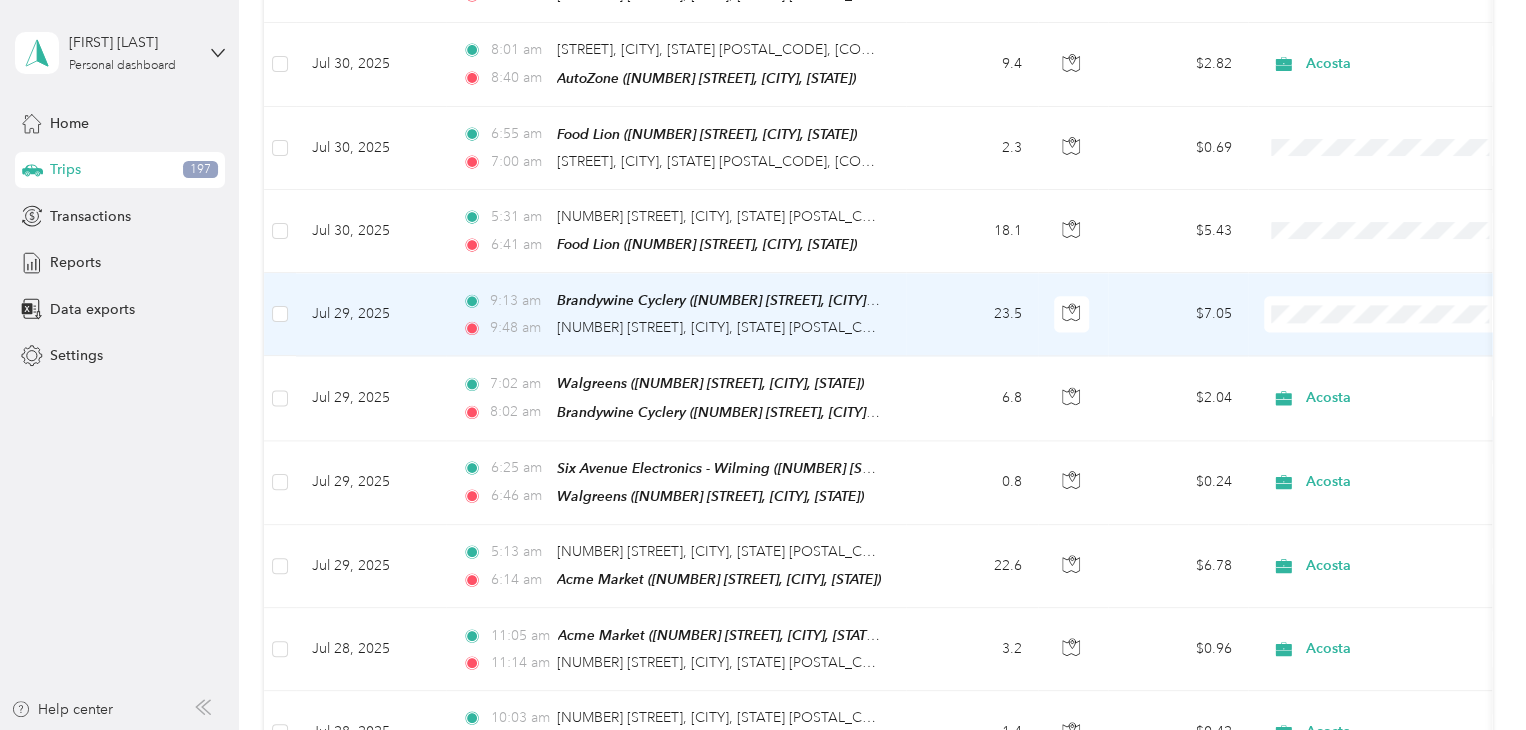 click on "Acosta" at bounding box center (1388, 327) 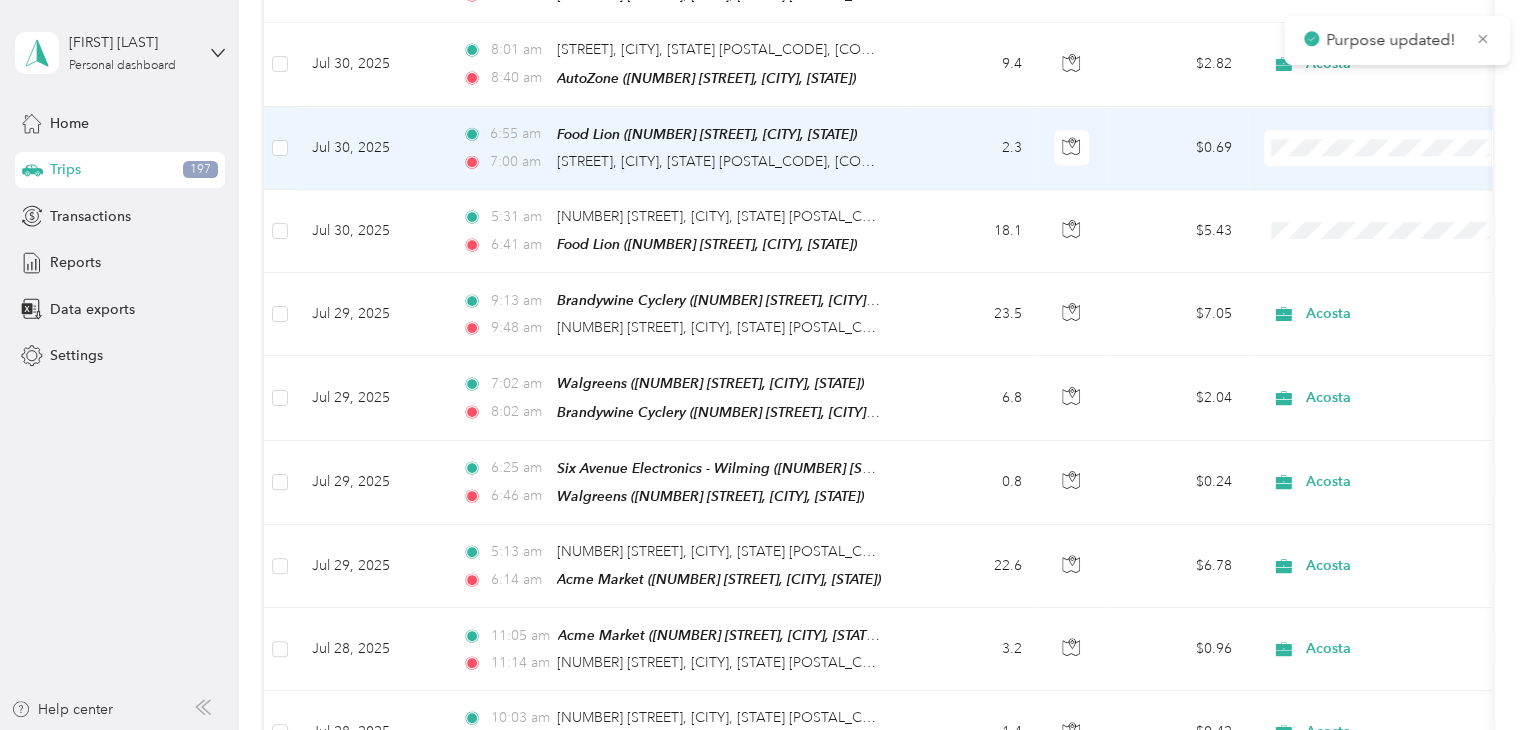 click on "Acosta" at bounding box center [1388, 163] 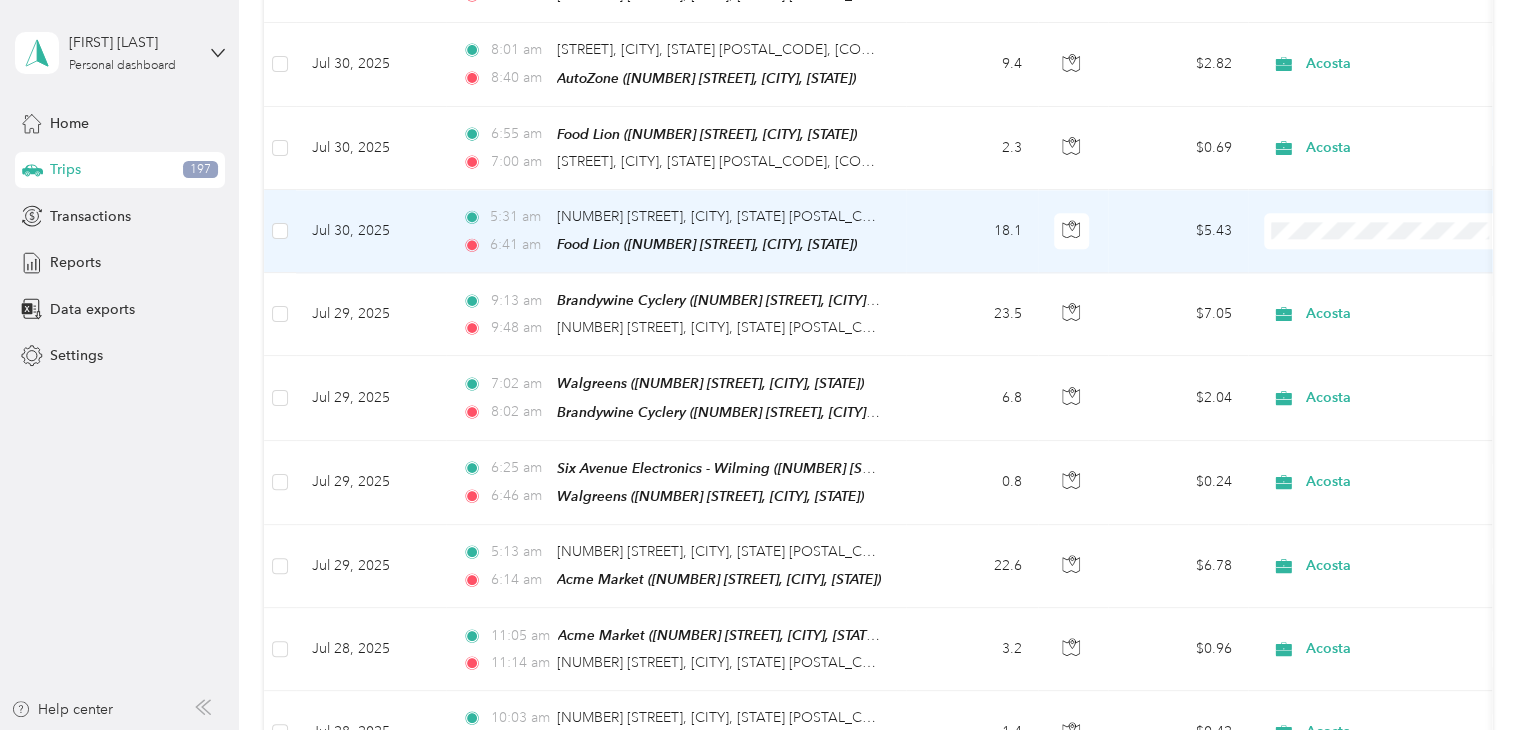 click on "Acosta" at bounding box center [1405, 245] 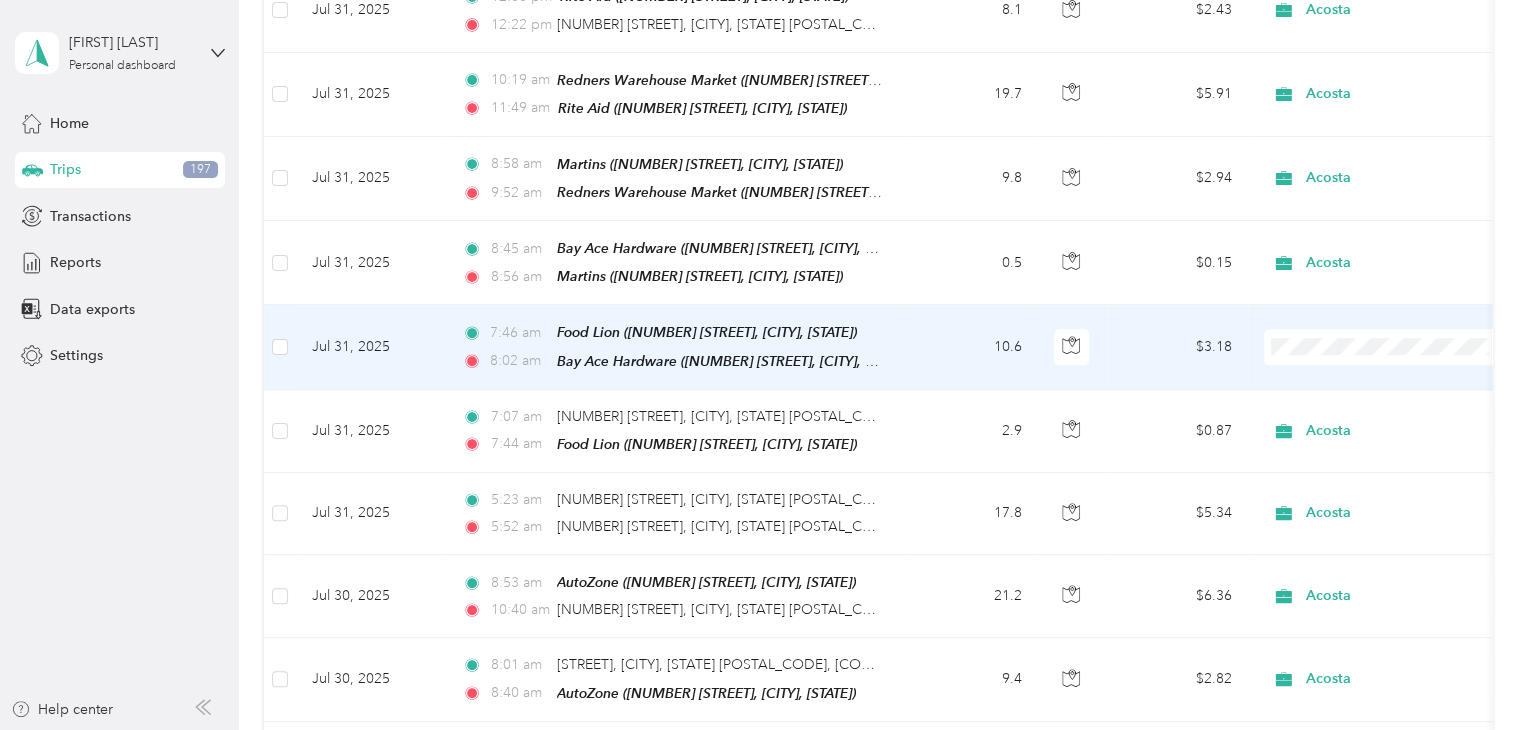 scroll, scrollTop: 800, scrollLeft: 0, axis: vertical 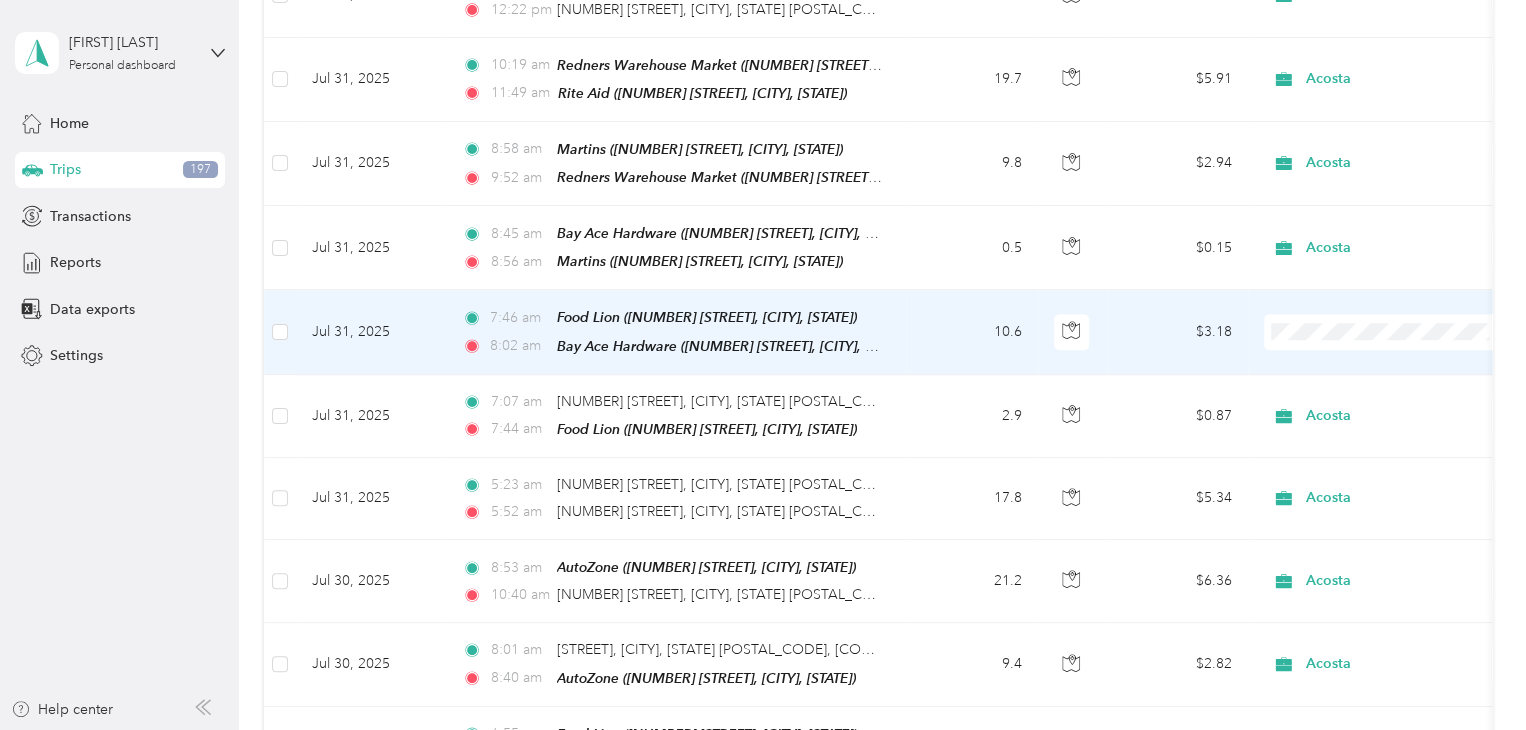 click on "Acosta" at bounding box center [1388, 352] 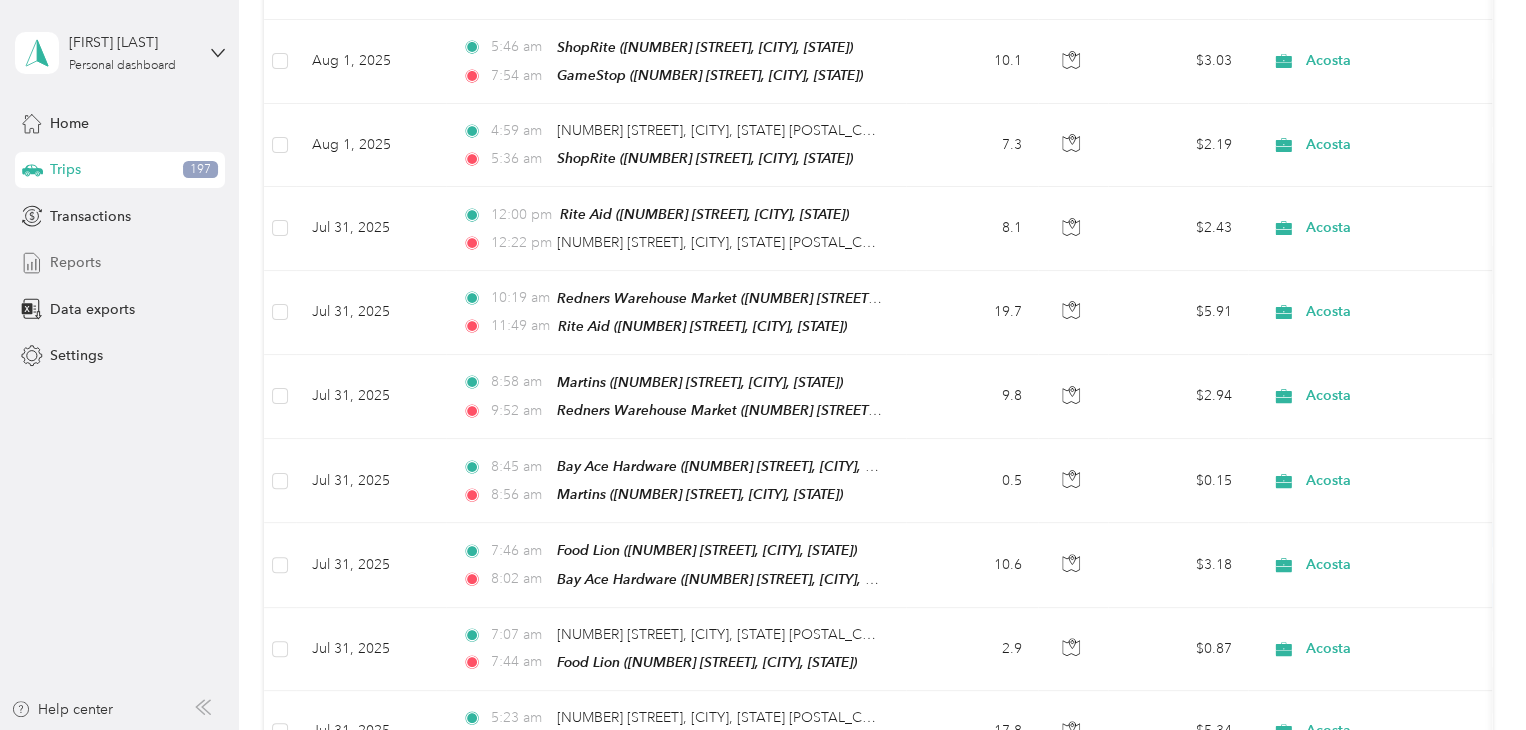 scroll, scrollTop: 400, scrollLeft: 0, axis: vertical 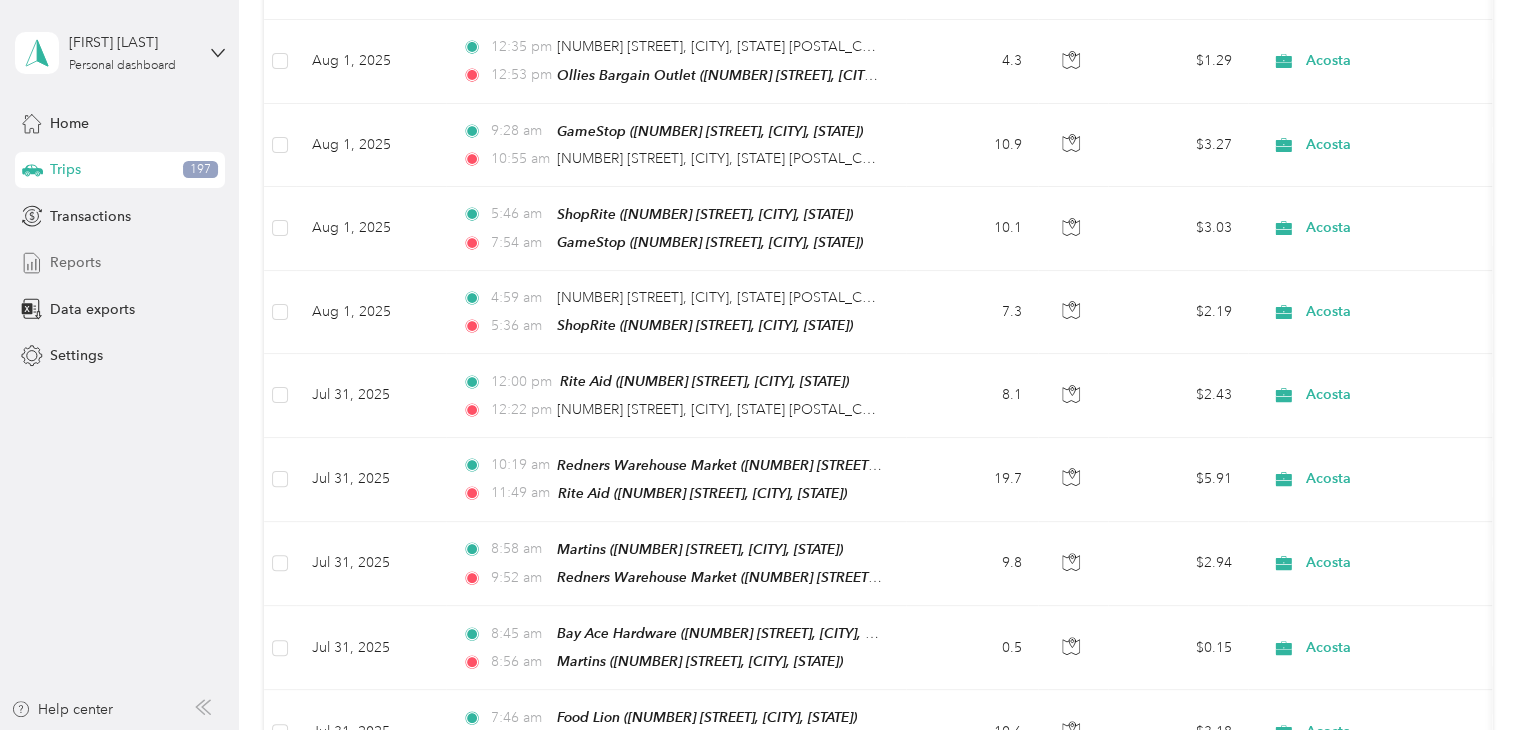 click on "Reports" at bounding box center [75, 262] 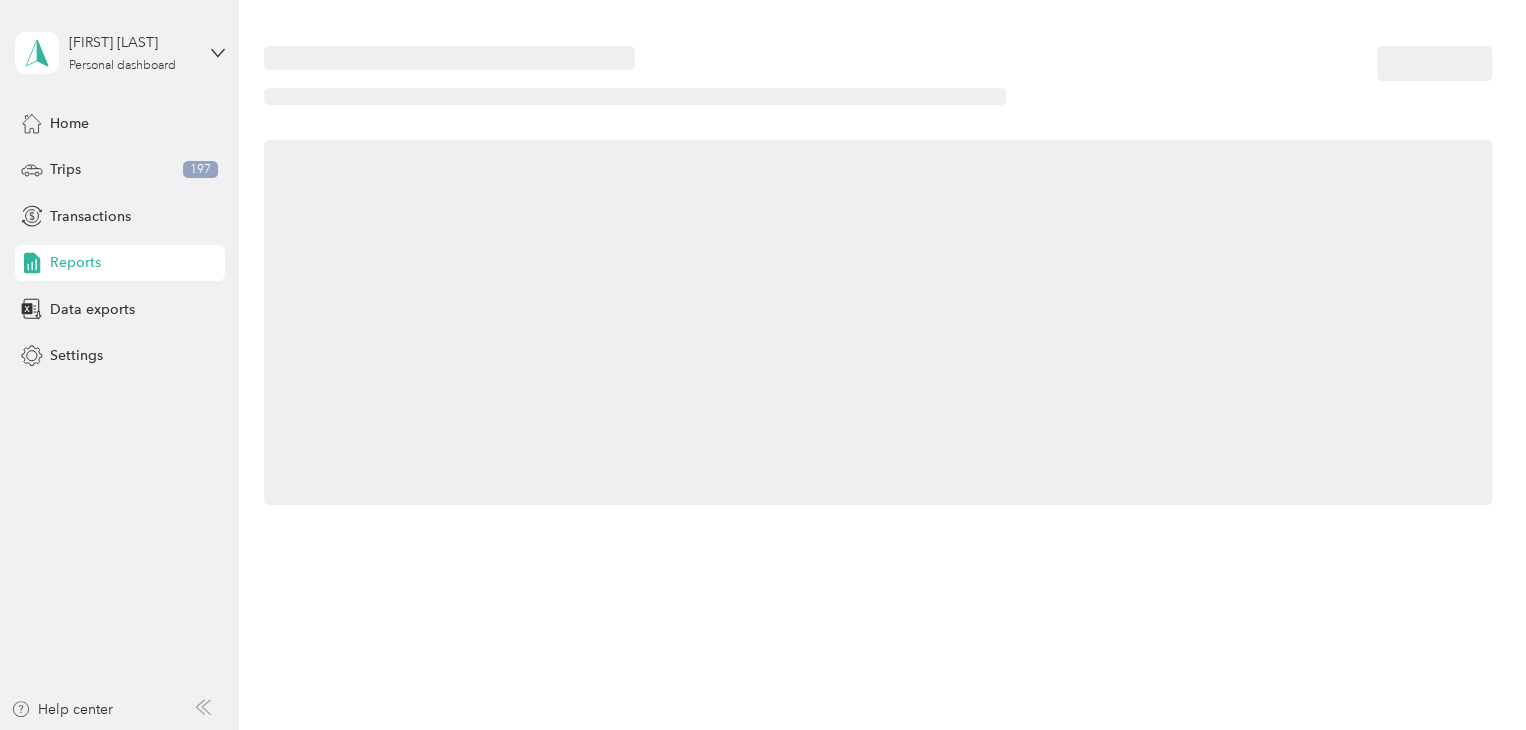 scroll, scrollTop: 0, scrollLeft: 0, axis: both 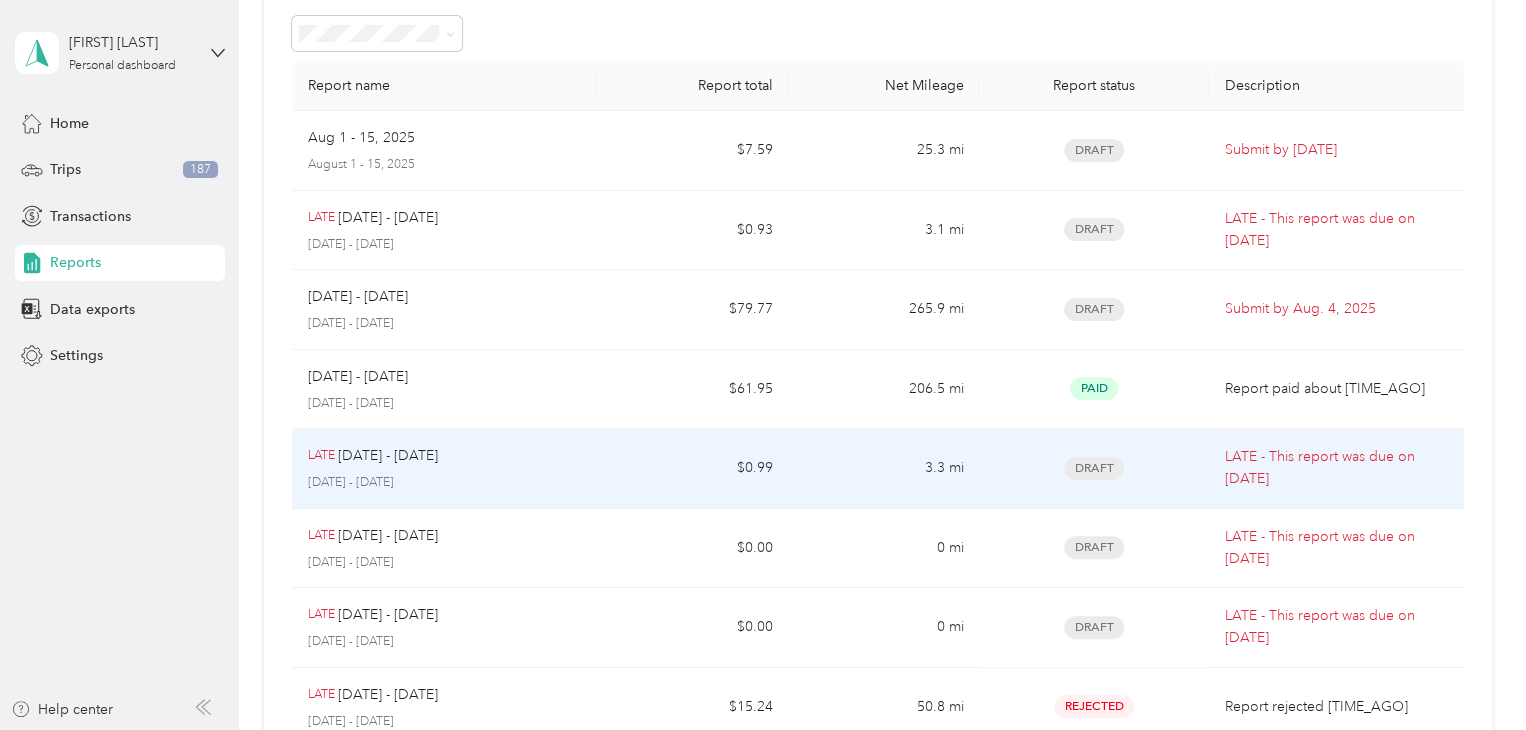 click on "Draft" at bounding box center (1094, 468) 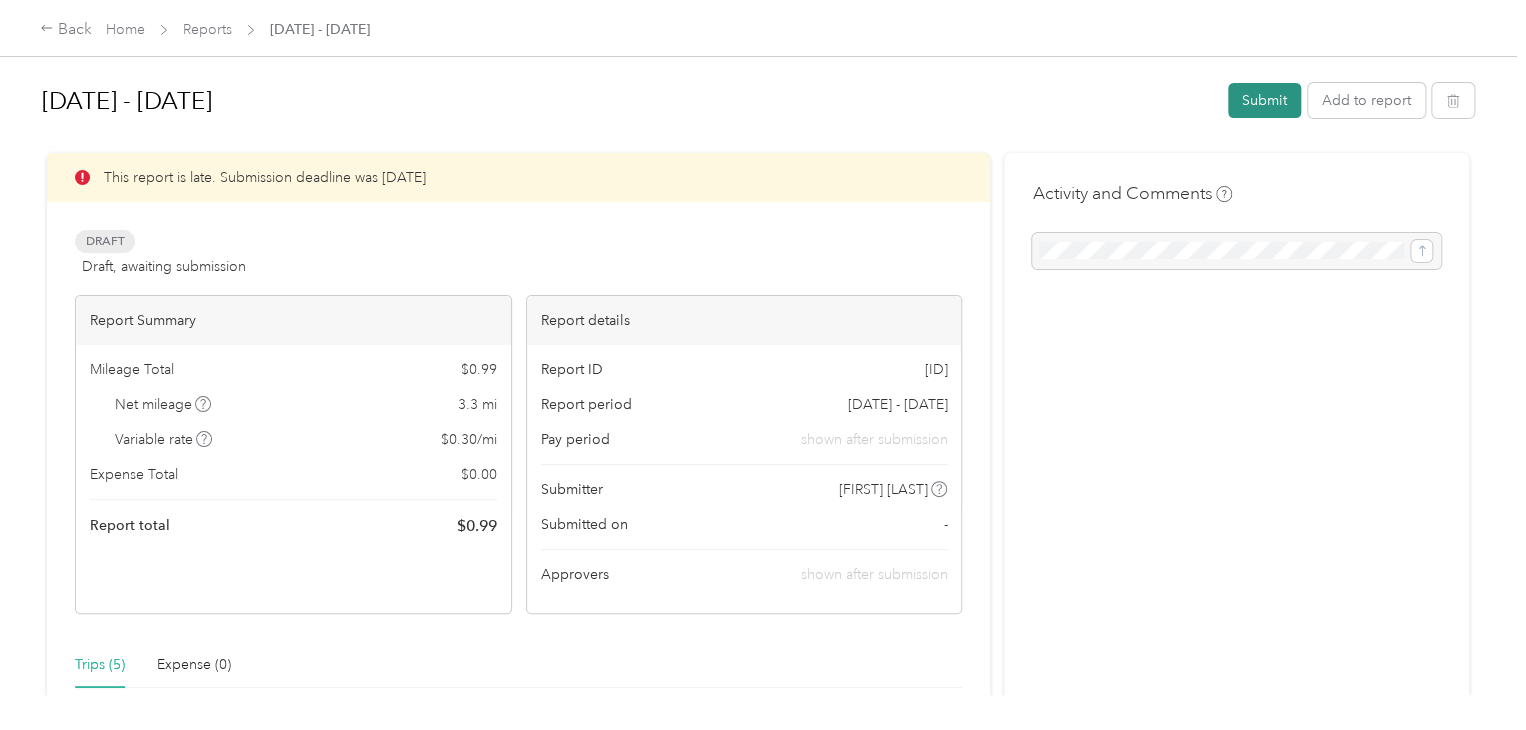 click on "Submit" at bounding box center [1264, 100] 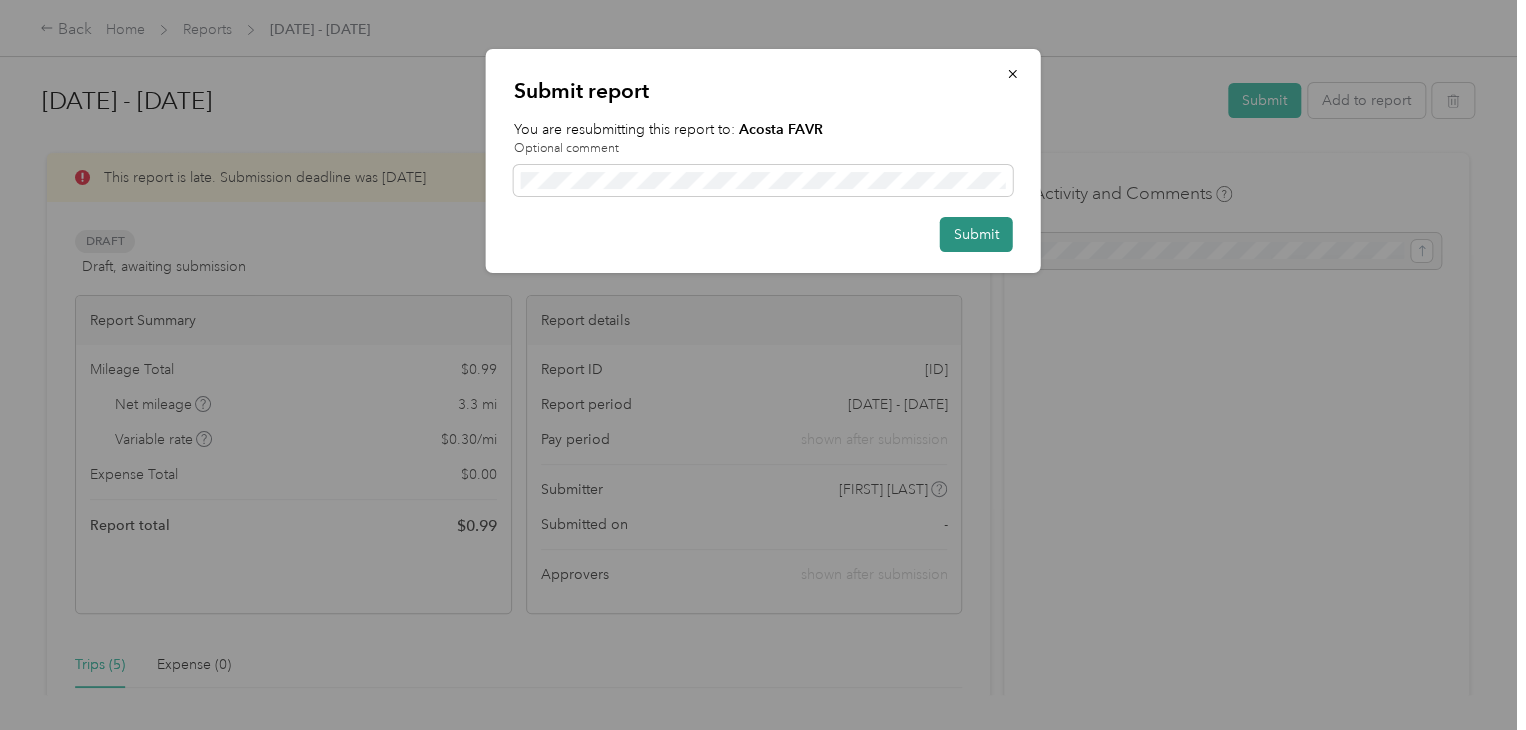 click on "Submit" at bounding box center [976, 234] 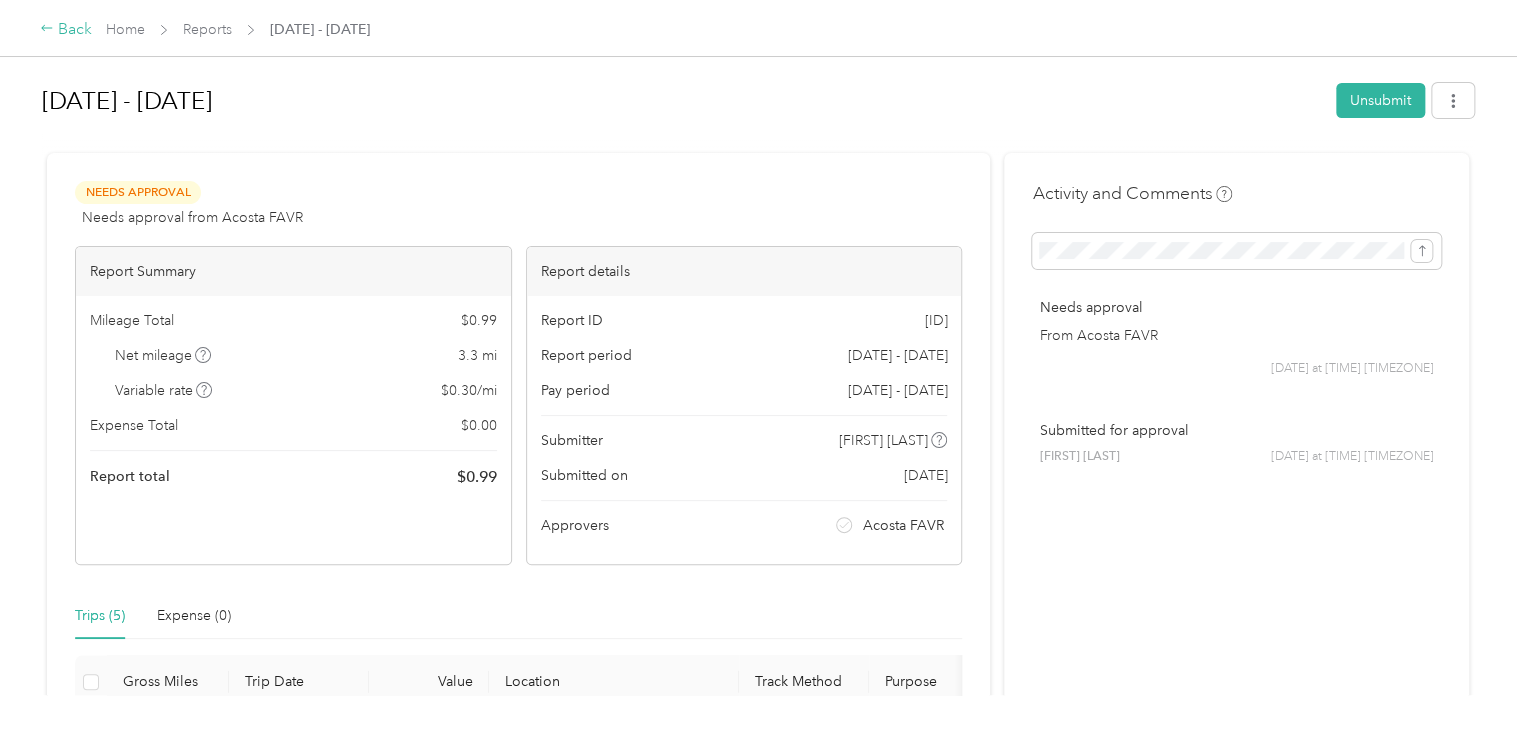 click on "Back" at bounding box center (66, 30) 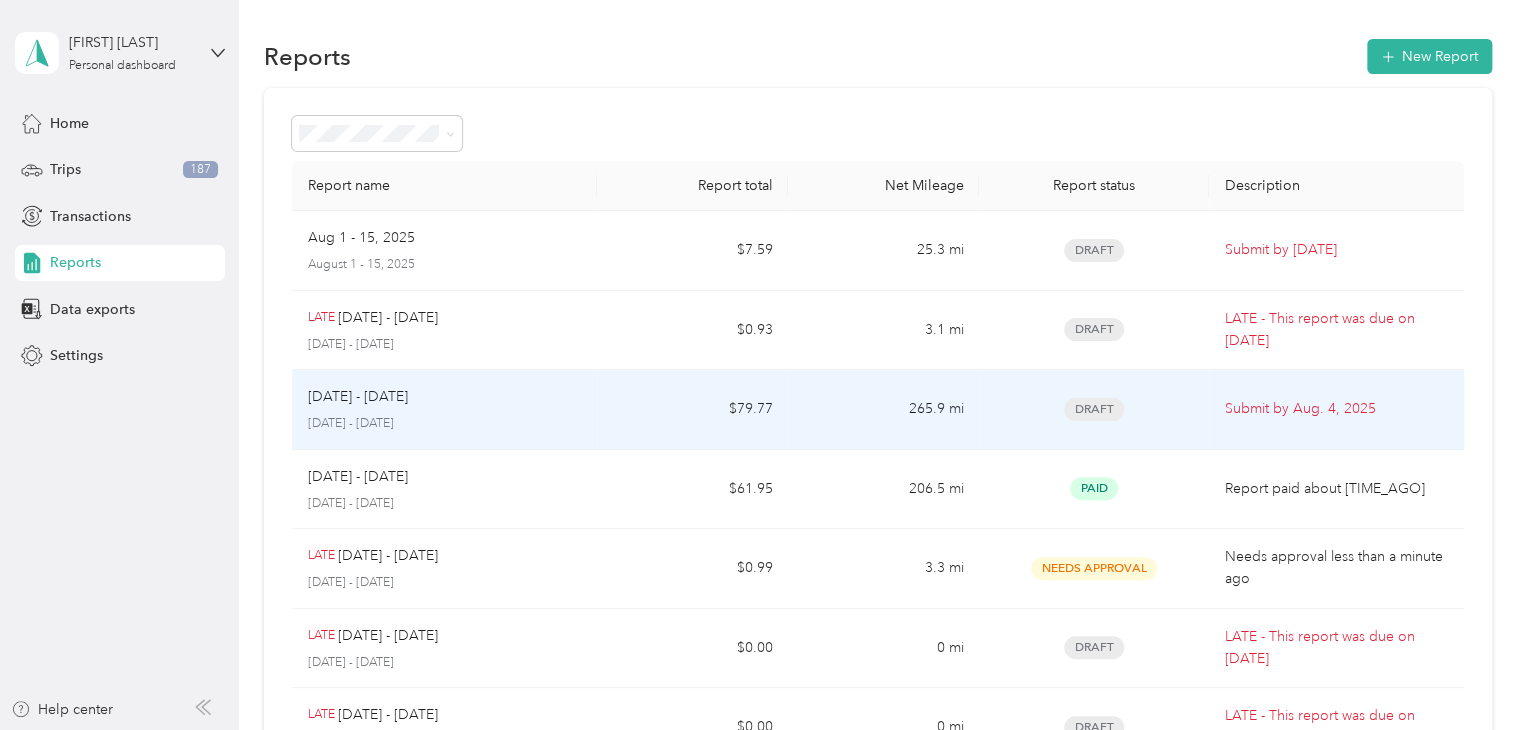 click on "Draft" at bounding box center (1094, 409) 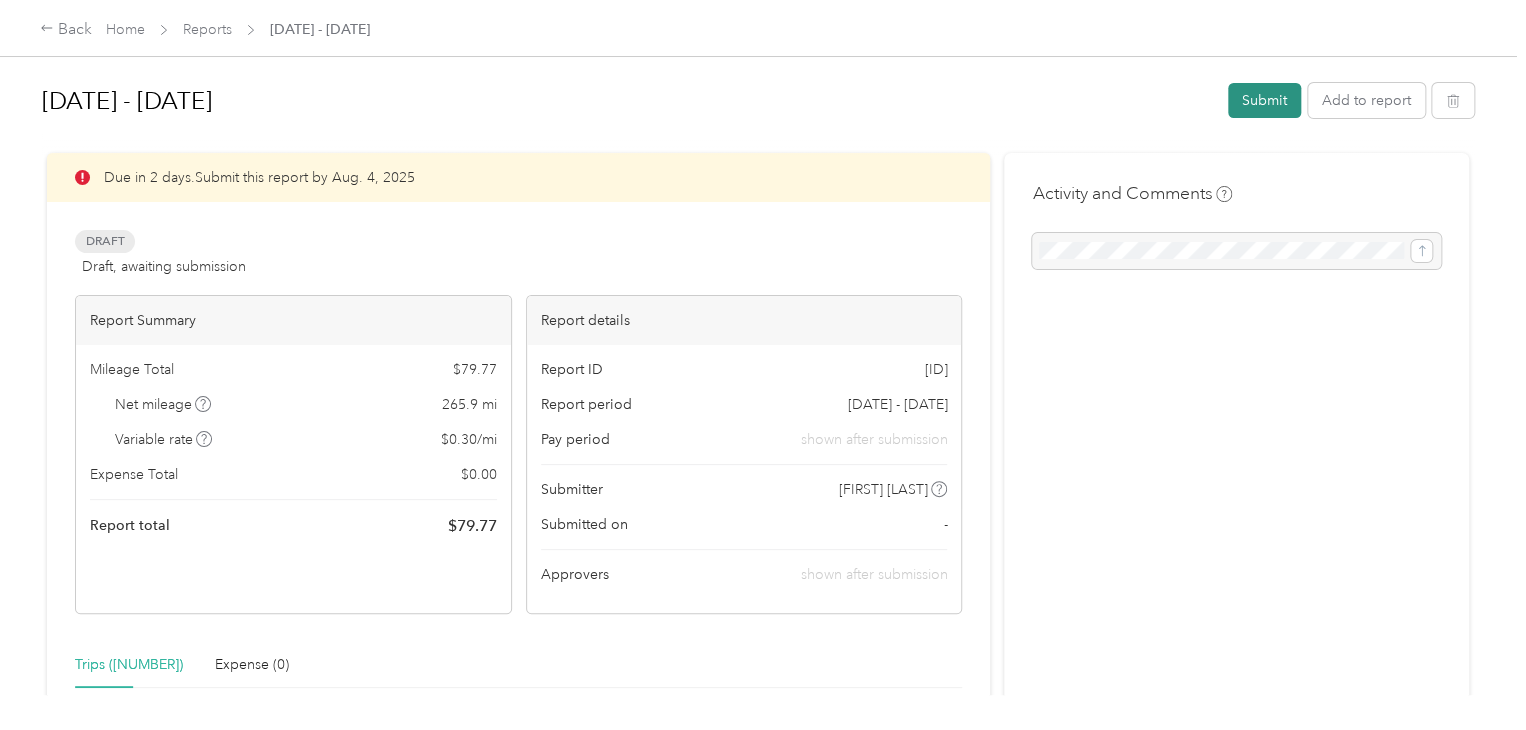 click on "Submit" at bounding box center (1264, 100) 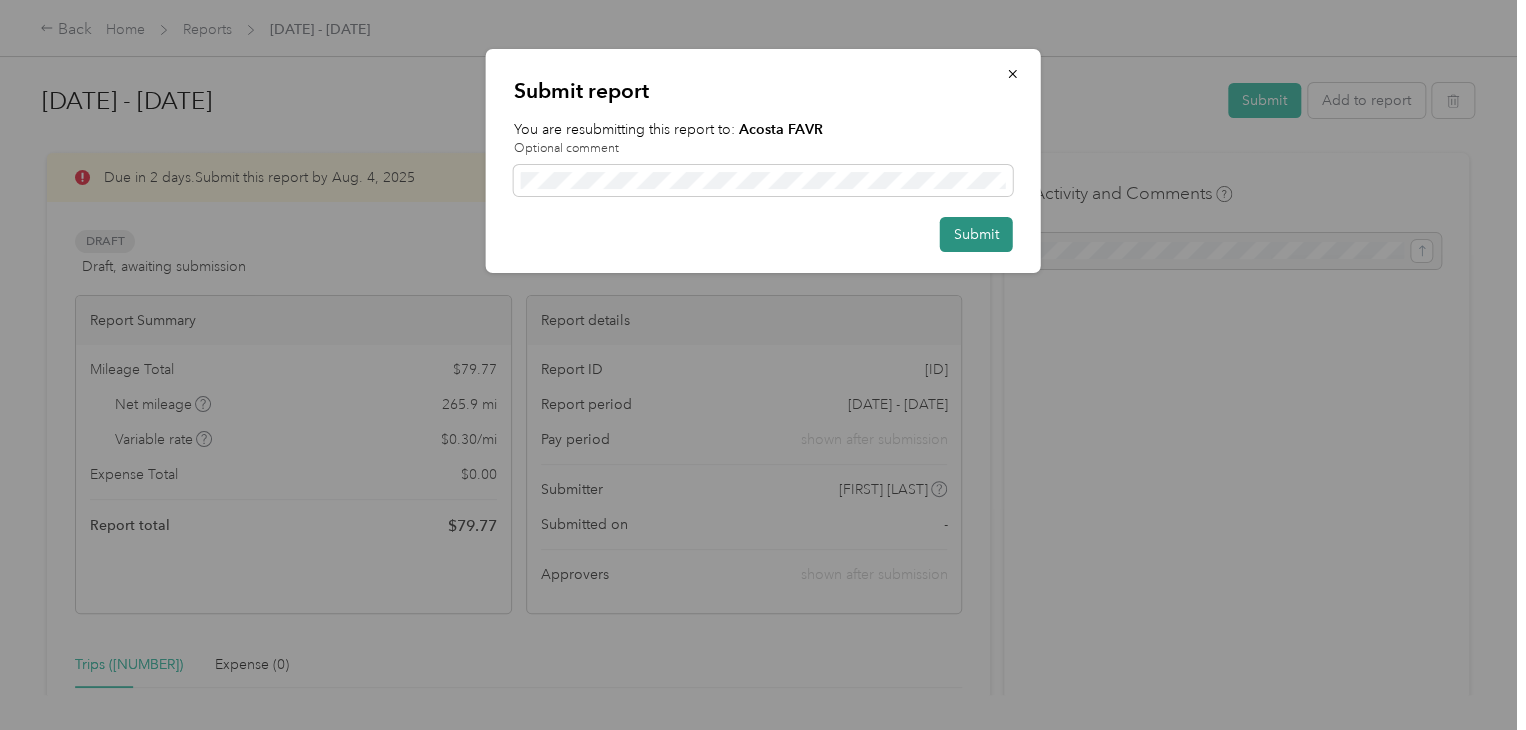 click on "Submit" at bounding box center (976, 234) 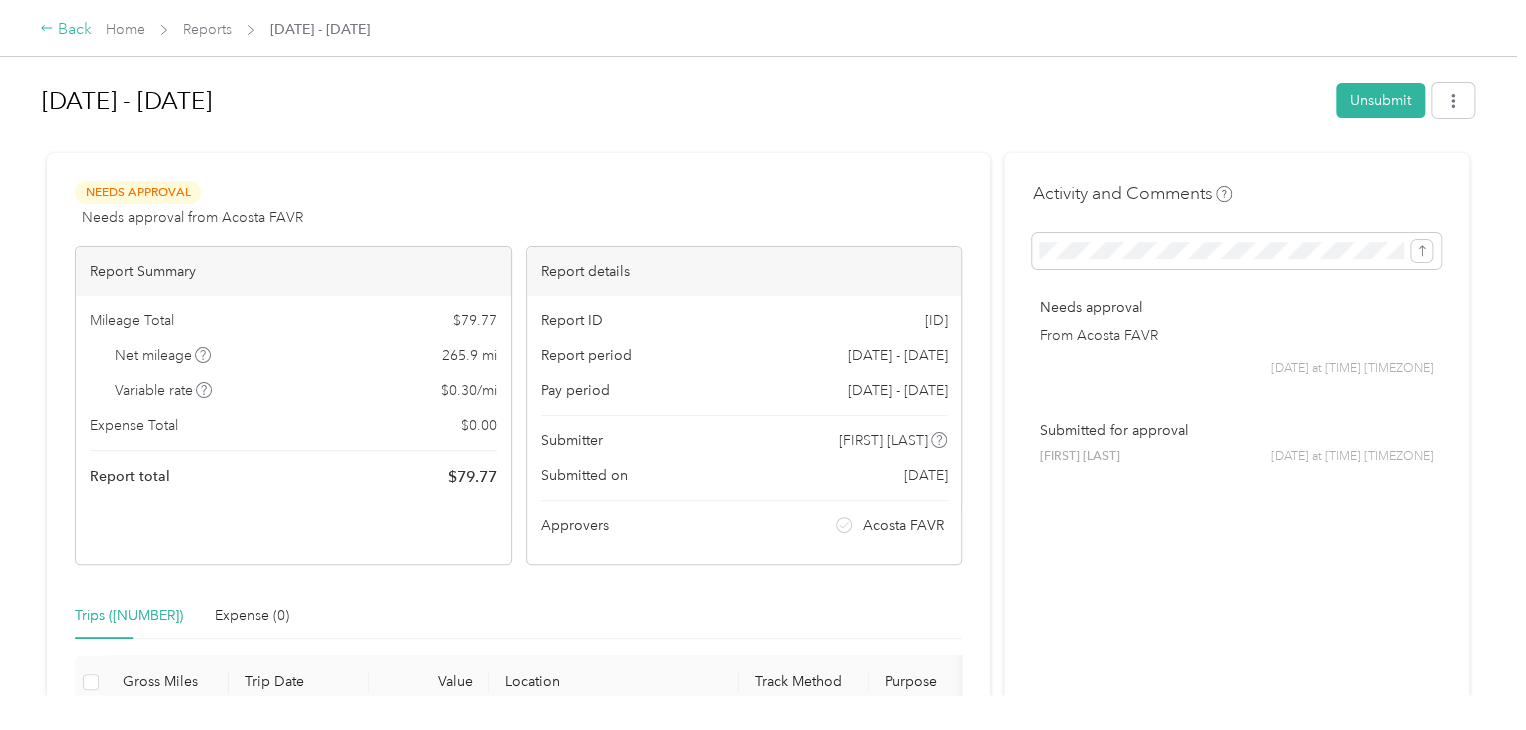 click on "Back" at bounding box center [66, 30] 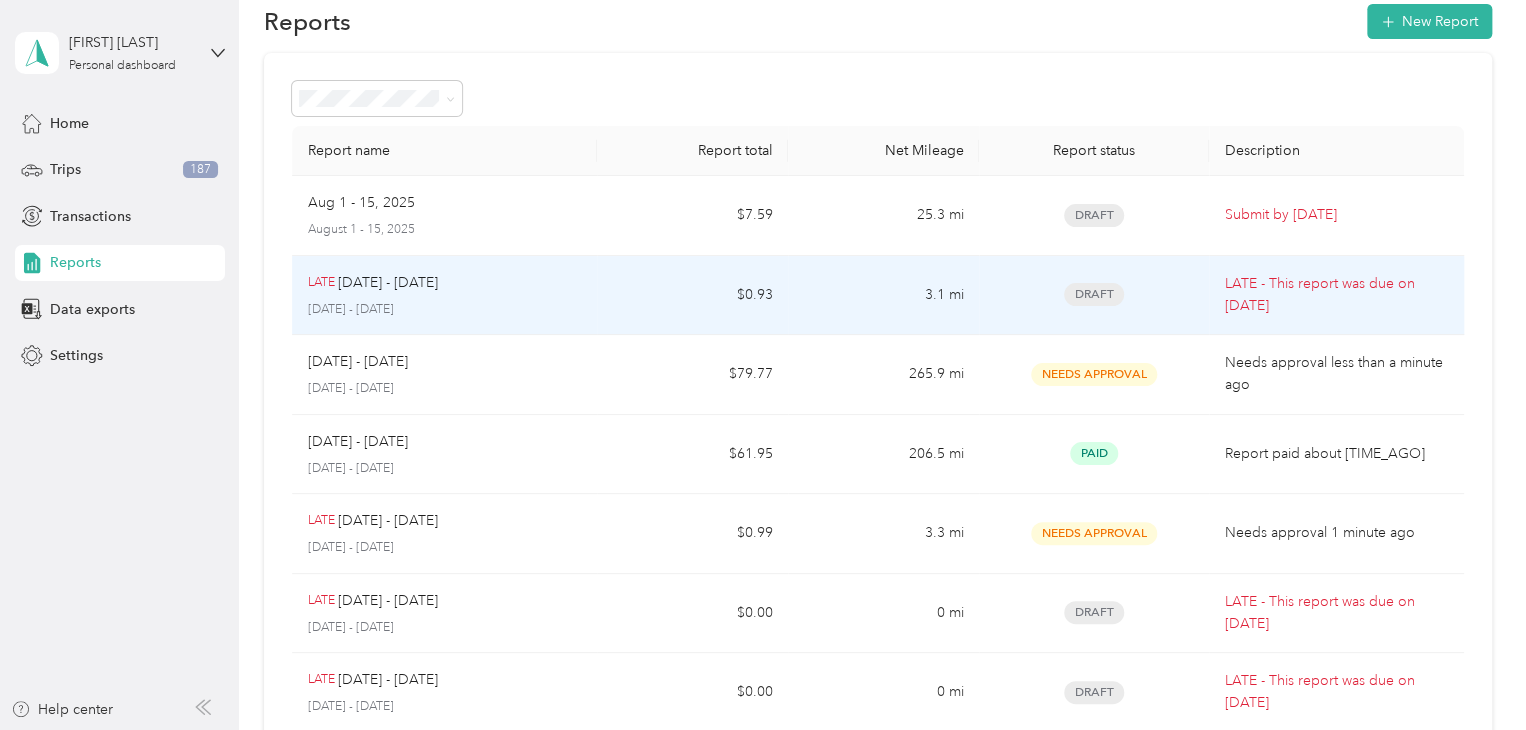 scroll, scrollTop: 0, scrollLeft: 0, axis: both 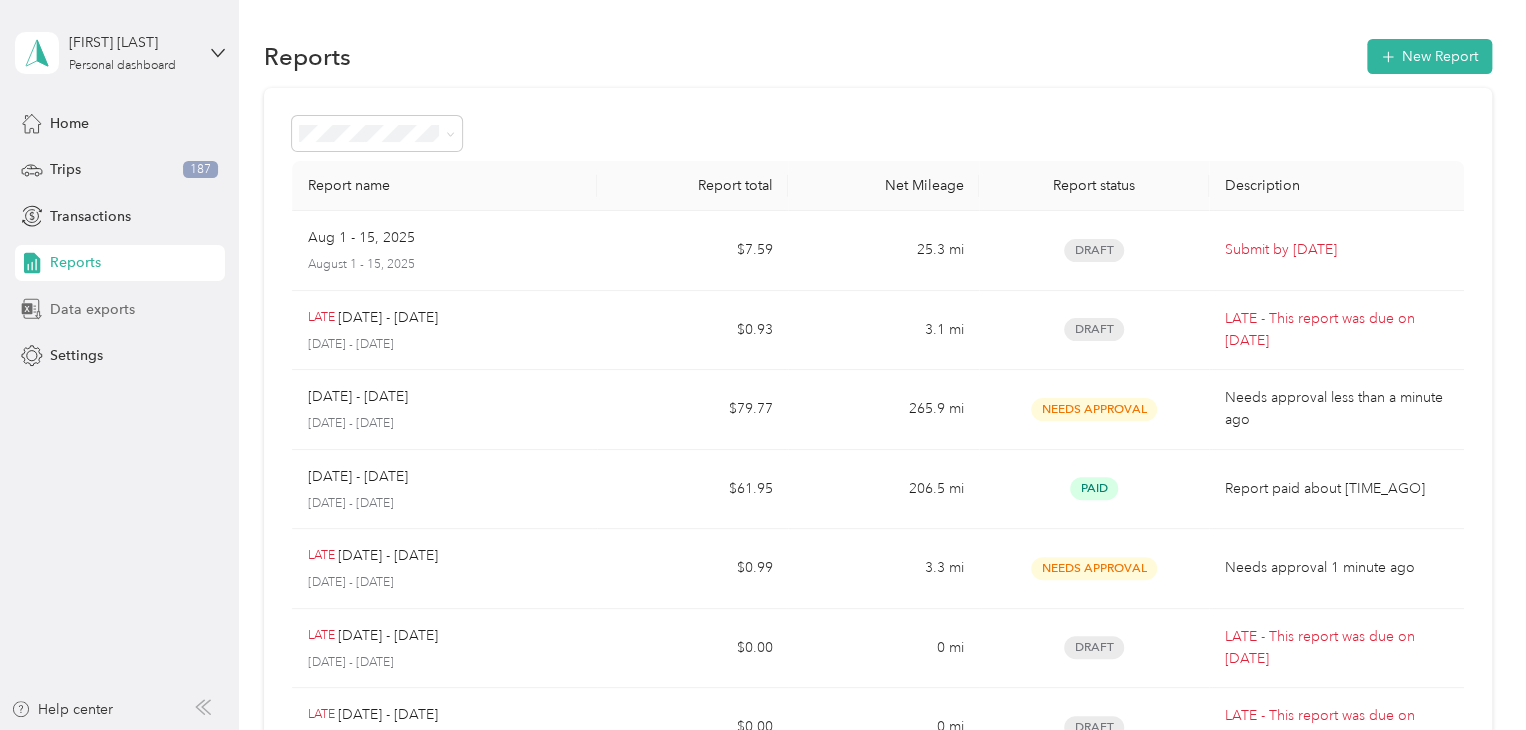 click on "Data exports" at bounding box center [92, 309] 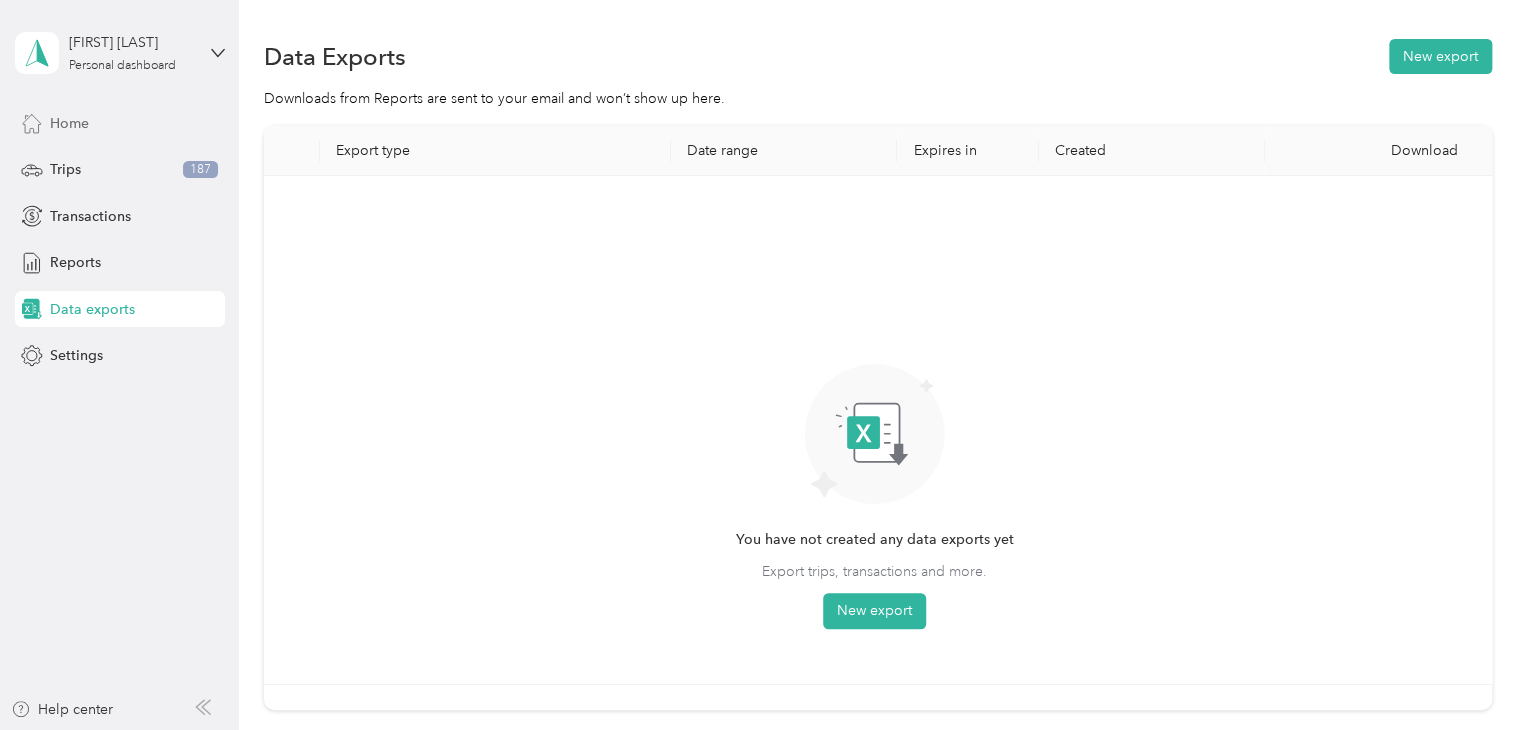 click on "Home" at bounding box center [69, 123] 